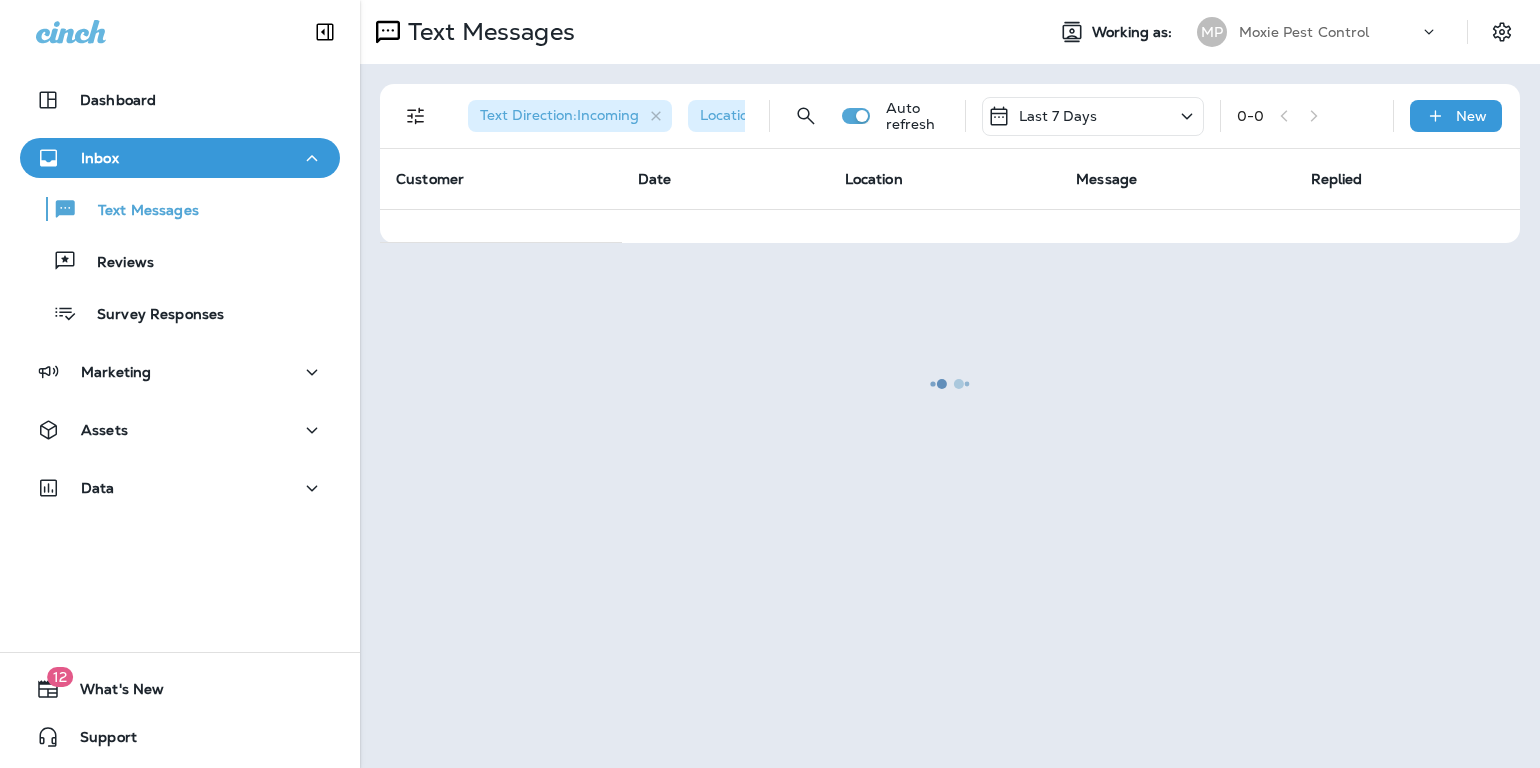 scroll, scrollTop: 0, scrollLeft: 0, axis: both 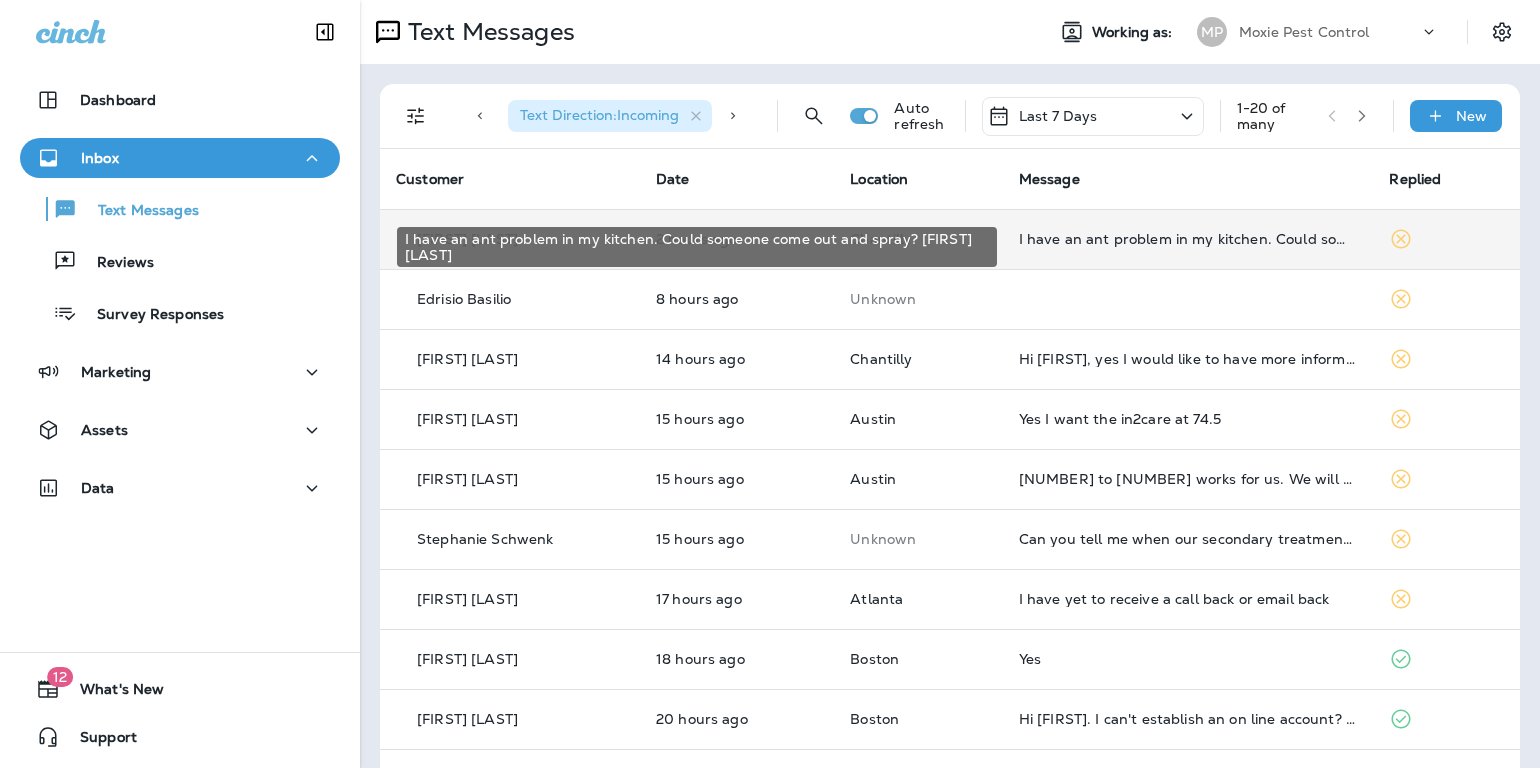click on "I have an ant problem in my kitchen. Could someone come out and spray? [FIRST] [LAST]" at bounding box center [1188, 239] 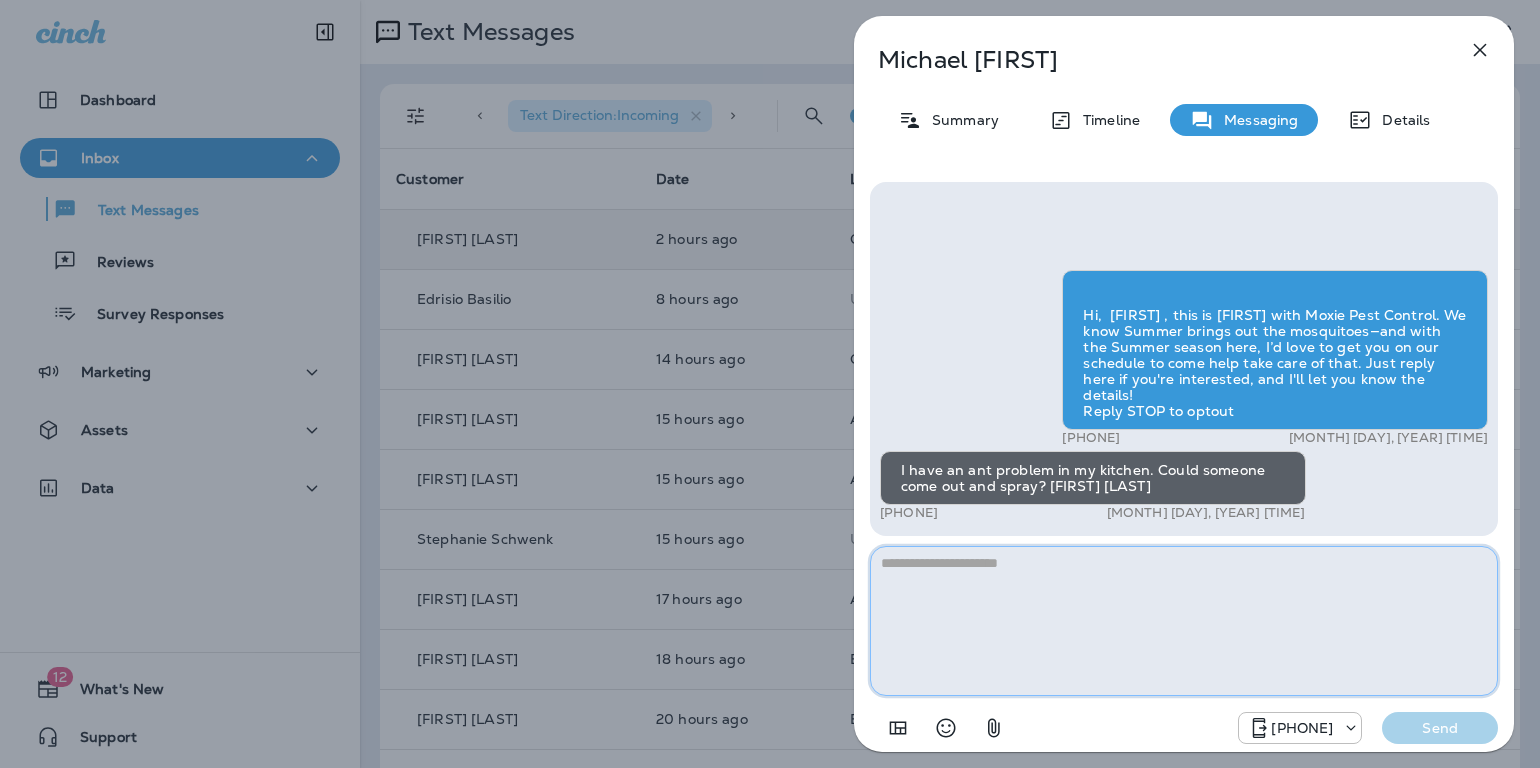 paste on "**********" 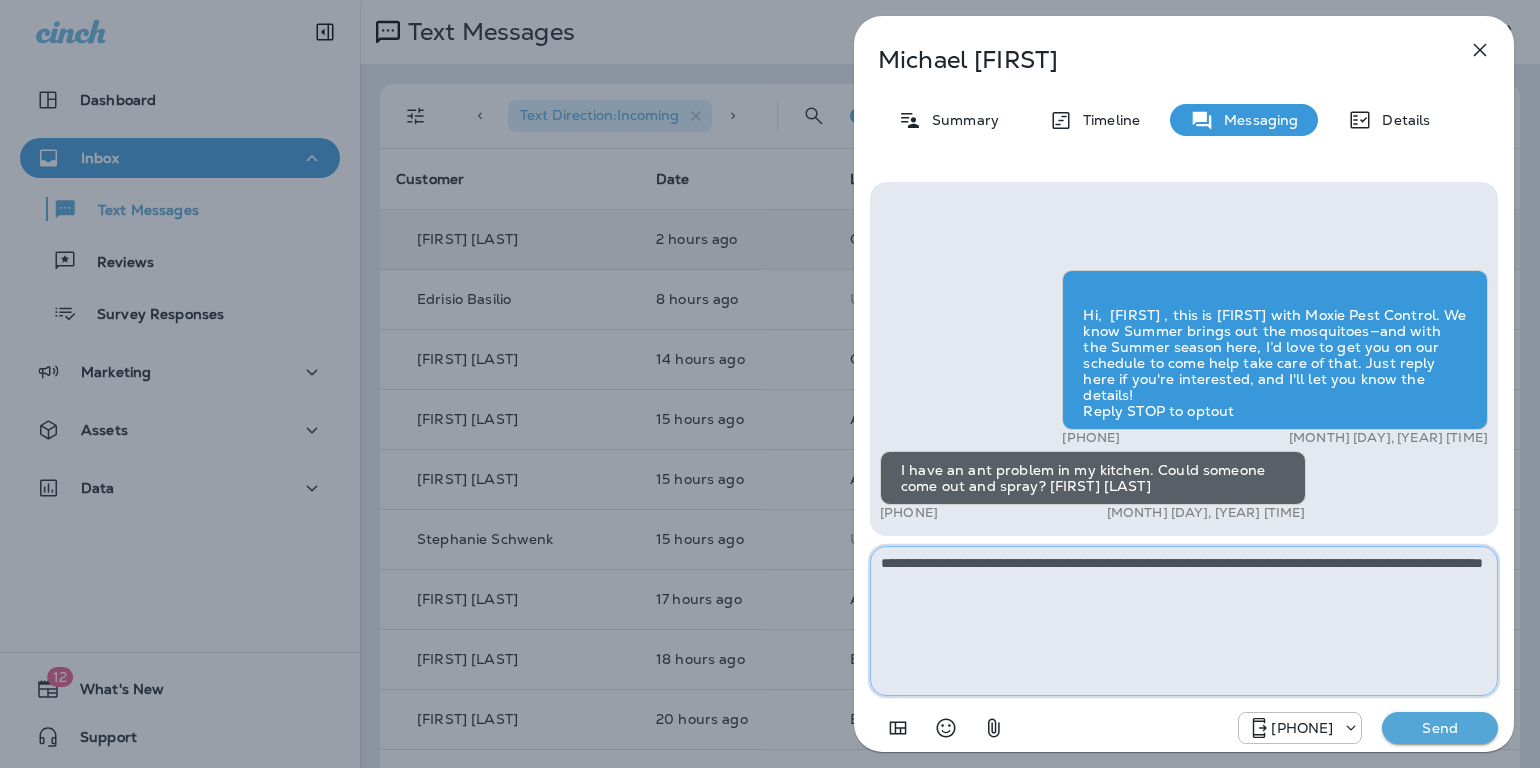 type on "**********" 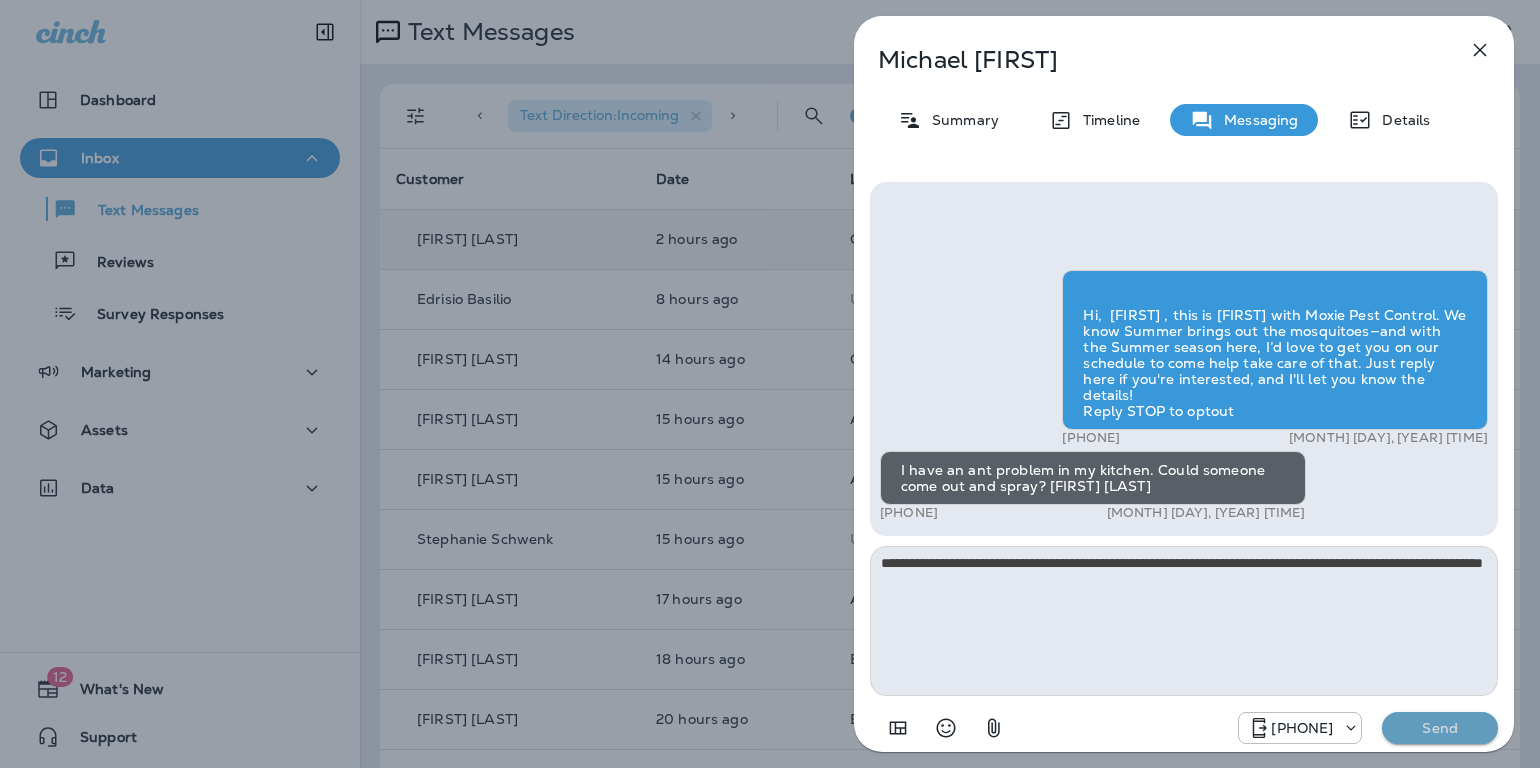click on "Send" at bounding box center [1440, 728] 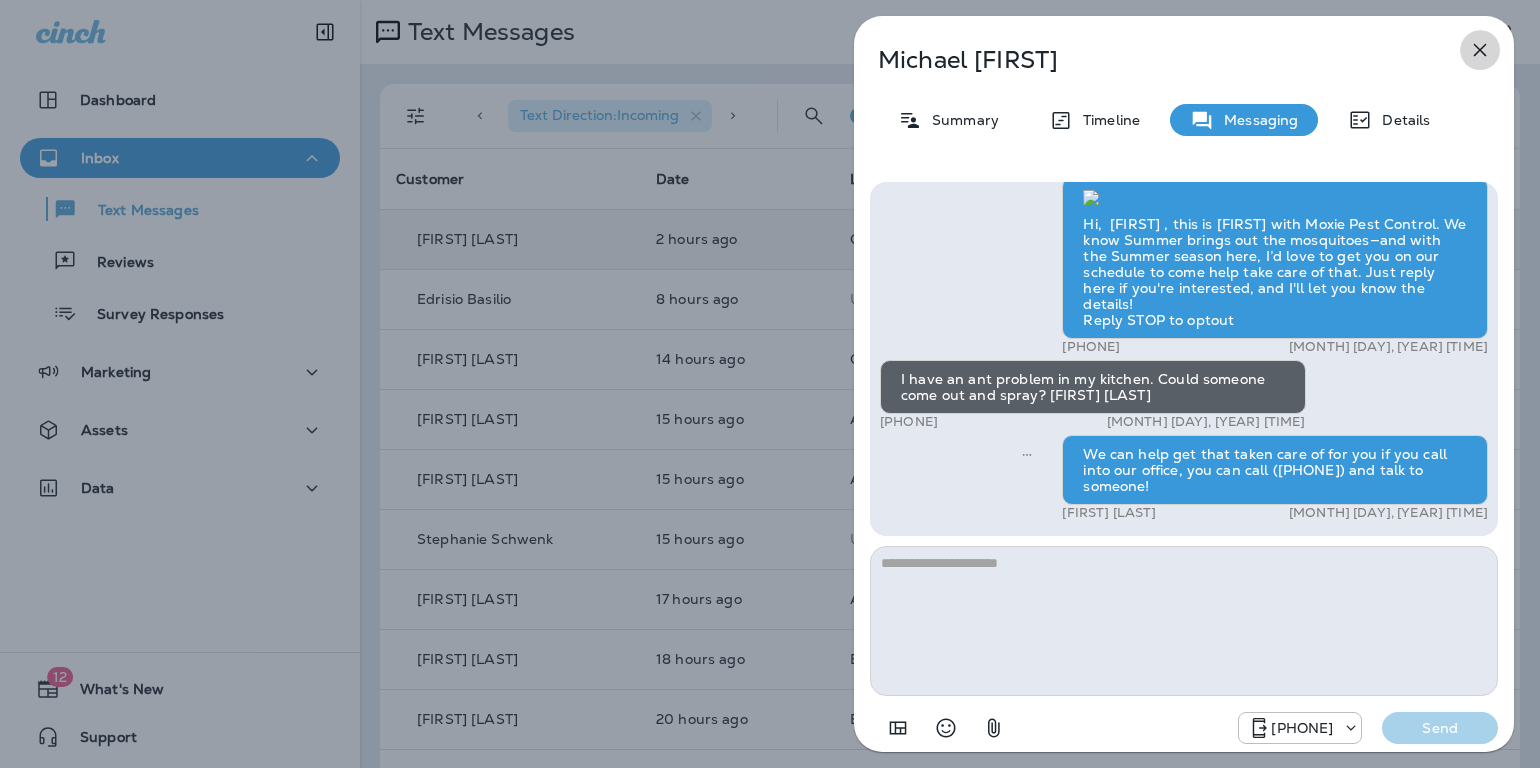 click at bounding box center (1480, 50) 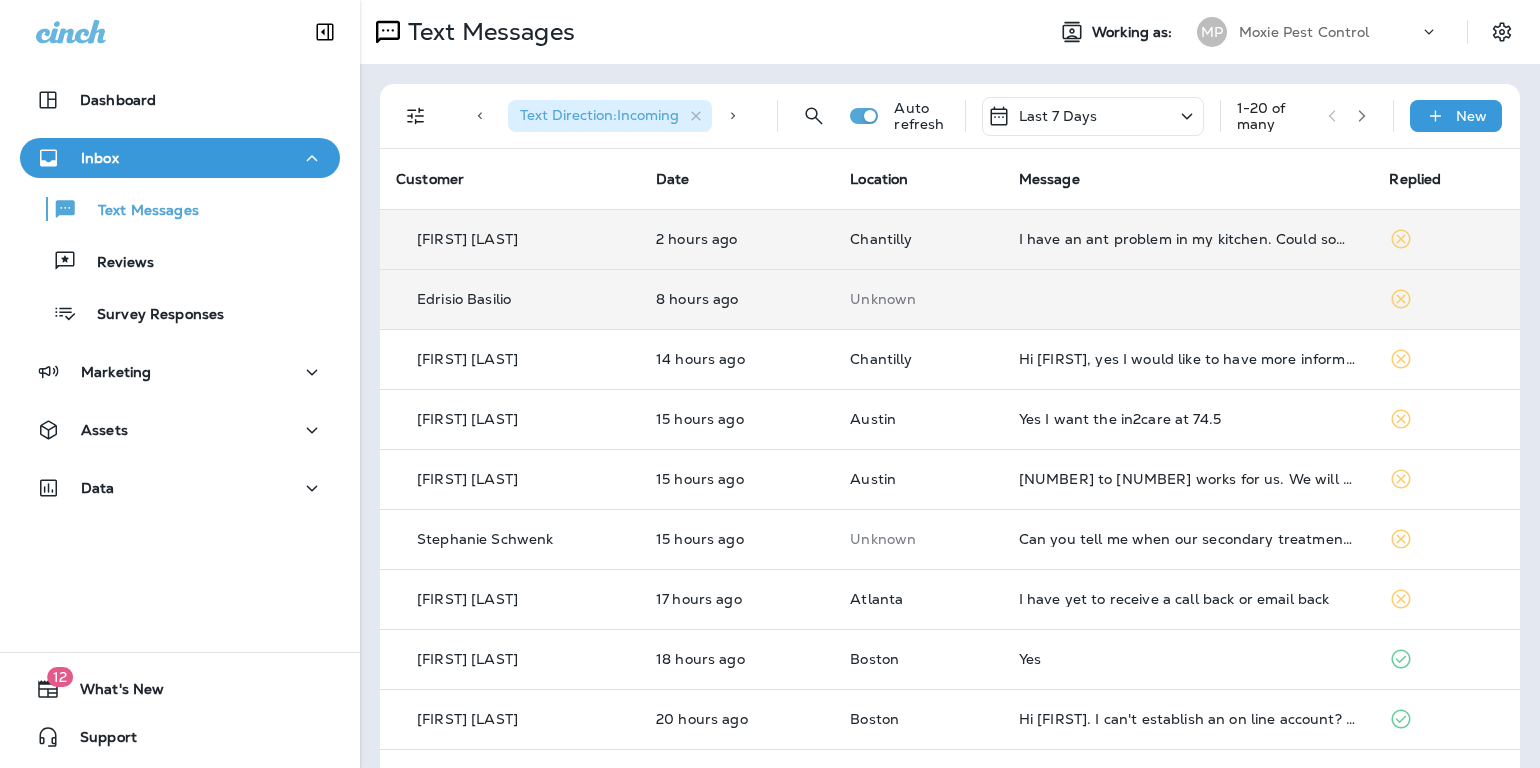 click at bounding box center (1188, 239) 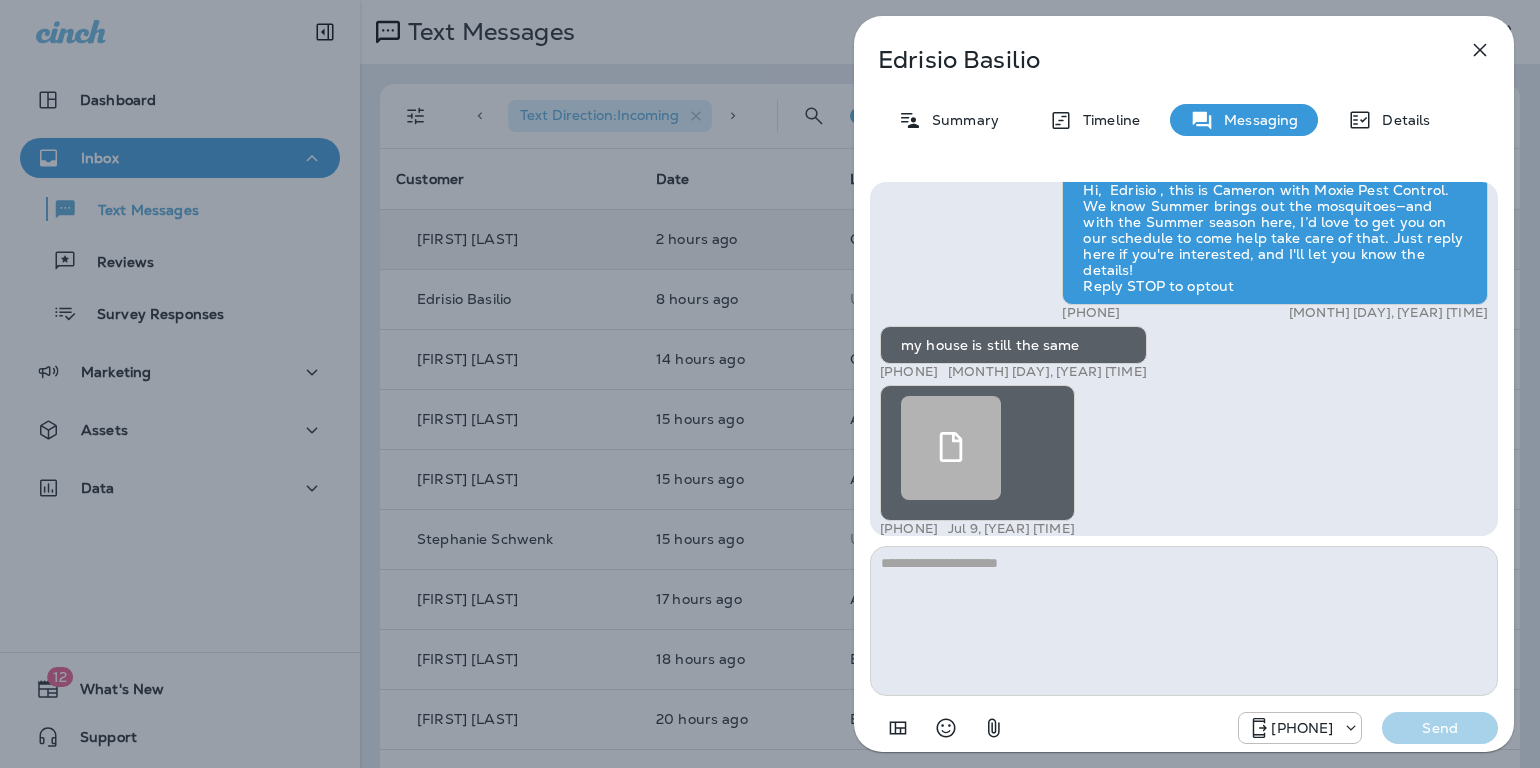 scroll, scrollTop: 1, scrollLeft: 0, axis: vertical 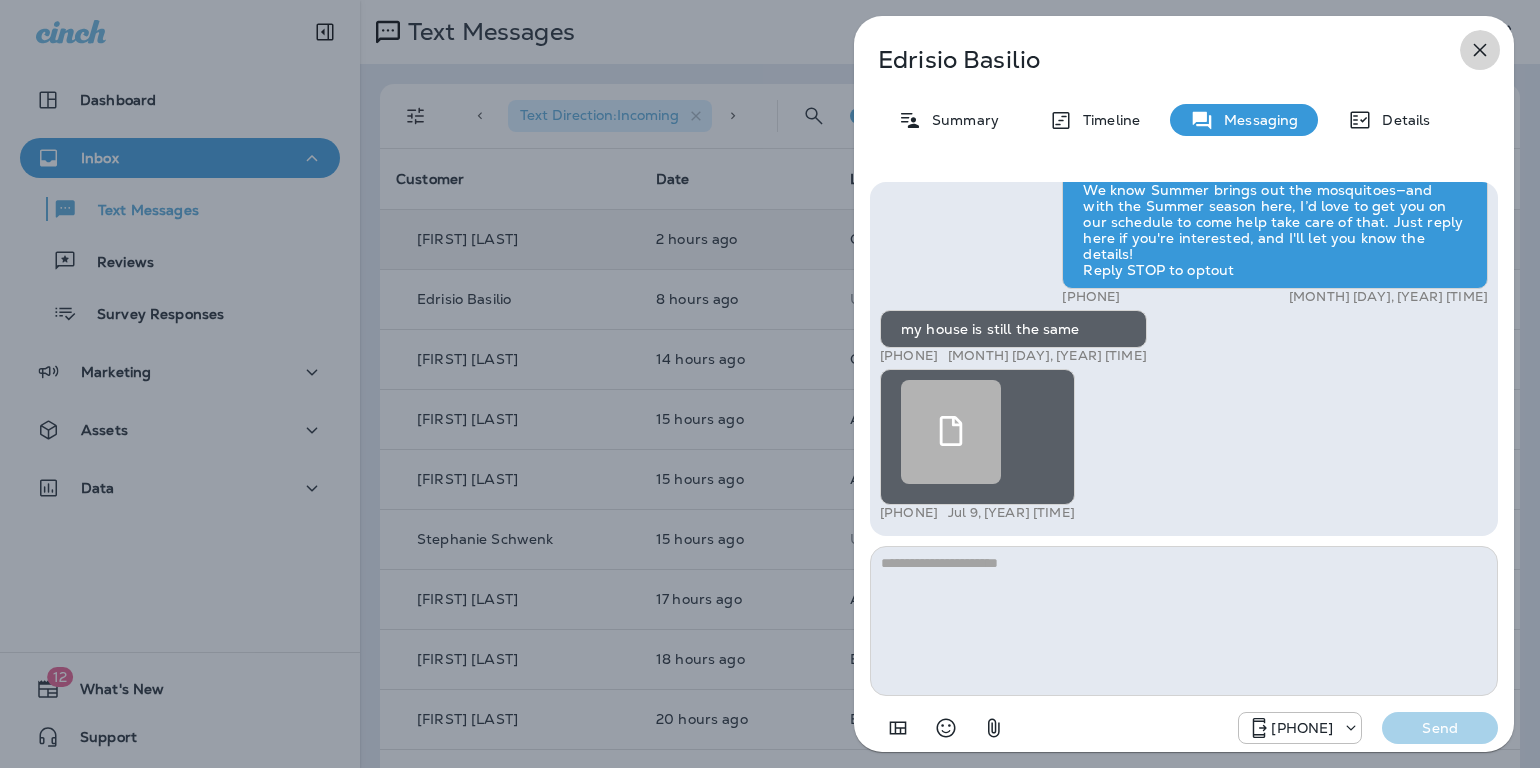 click at bounding box center (1480, 50) 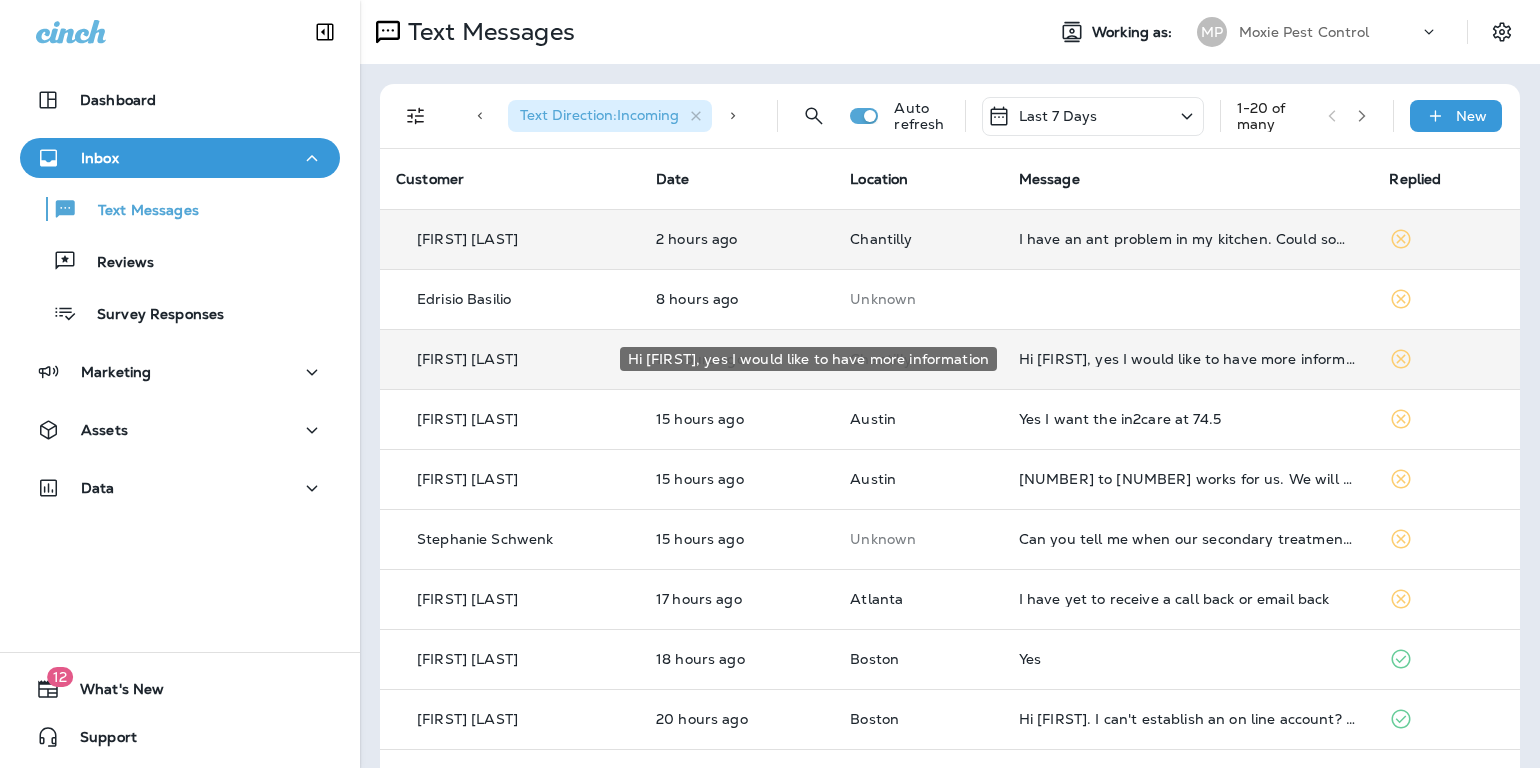 click on "Hi [FIRST], yes I would like to have more information" at bounding box center [1188, 359] 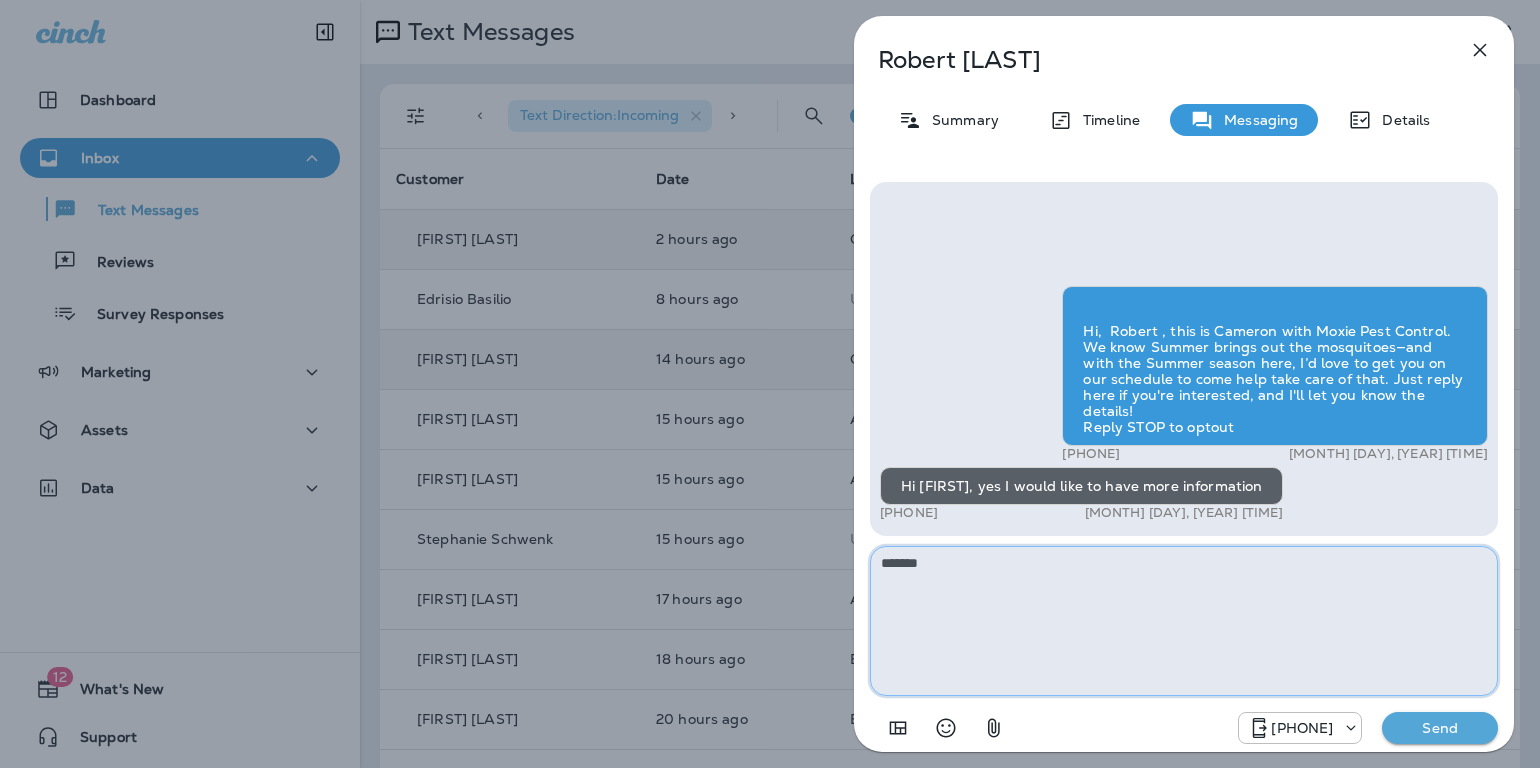 paste on "**********" 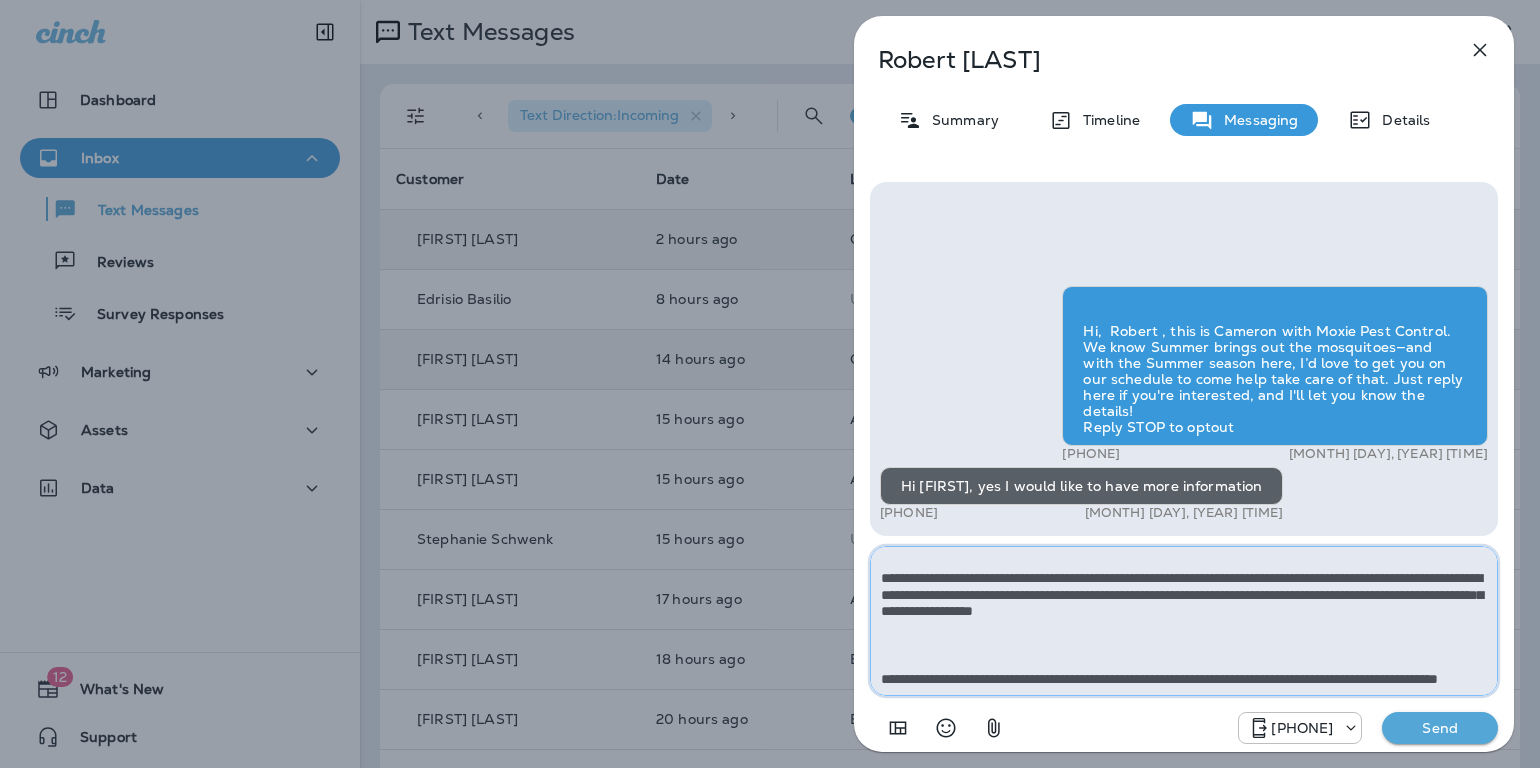 scroll, scrollTop: 0, scrollLeft: 0, axis: both 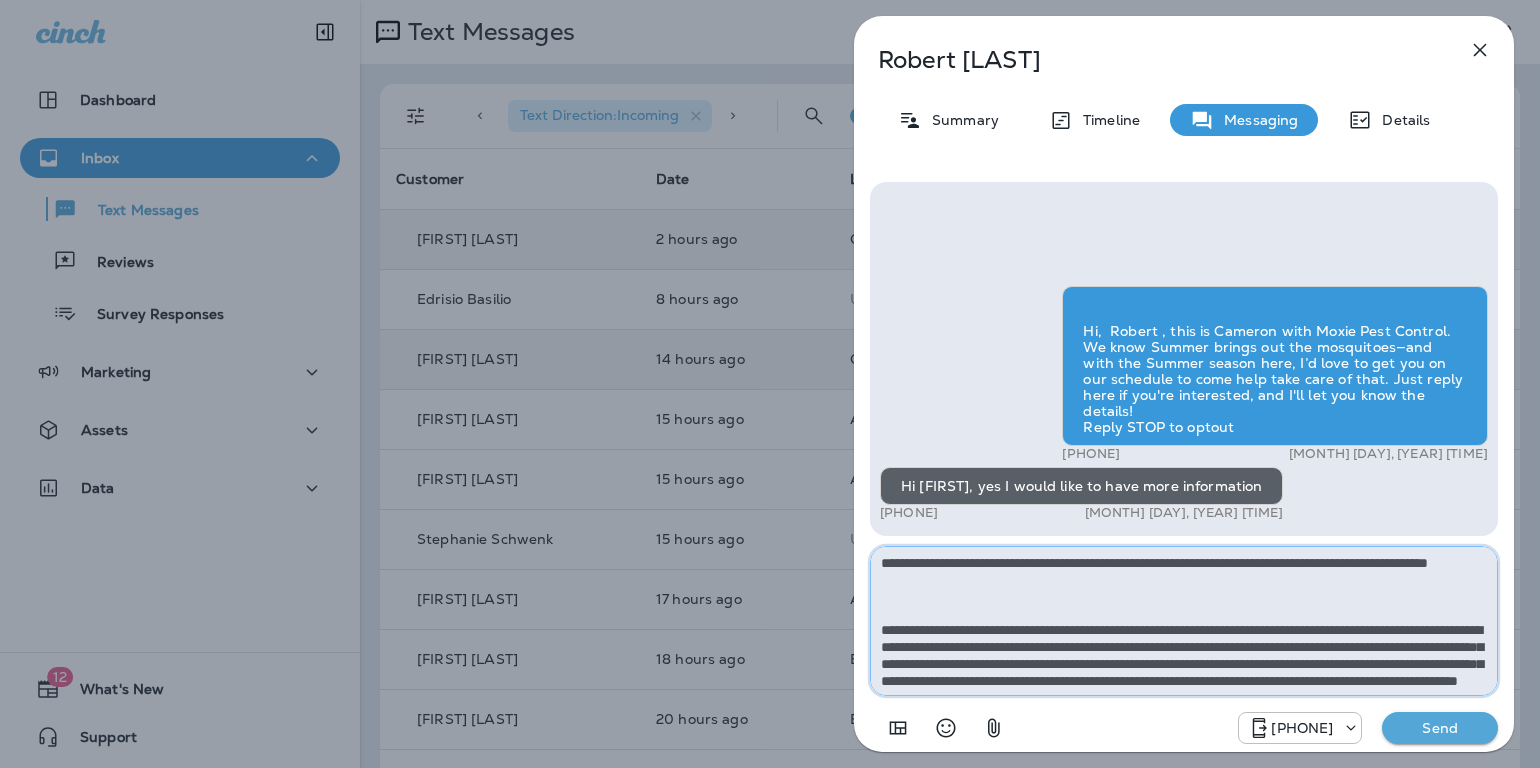 type on "**********" 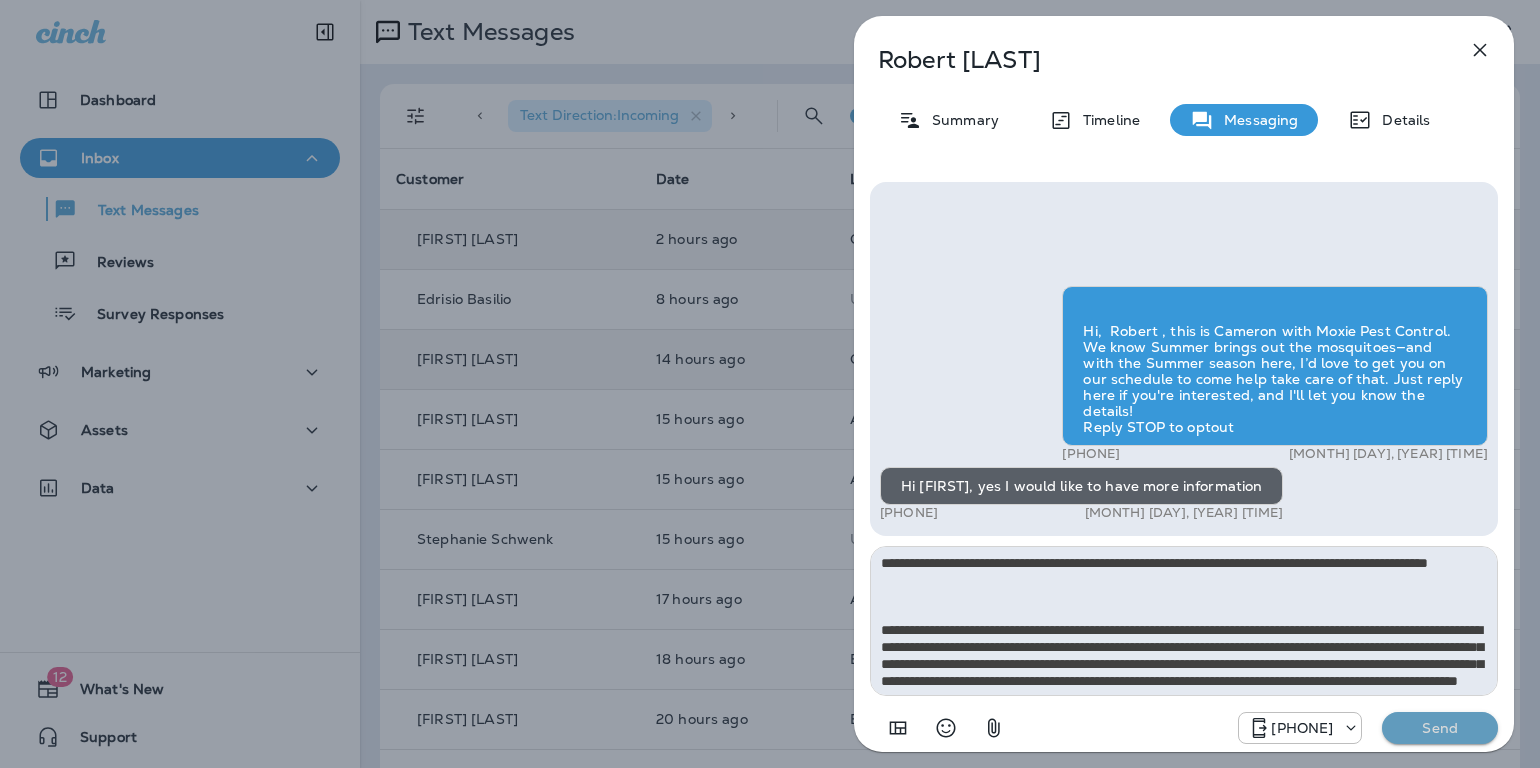 click on "Send" at bounding box center (1440, 728) 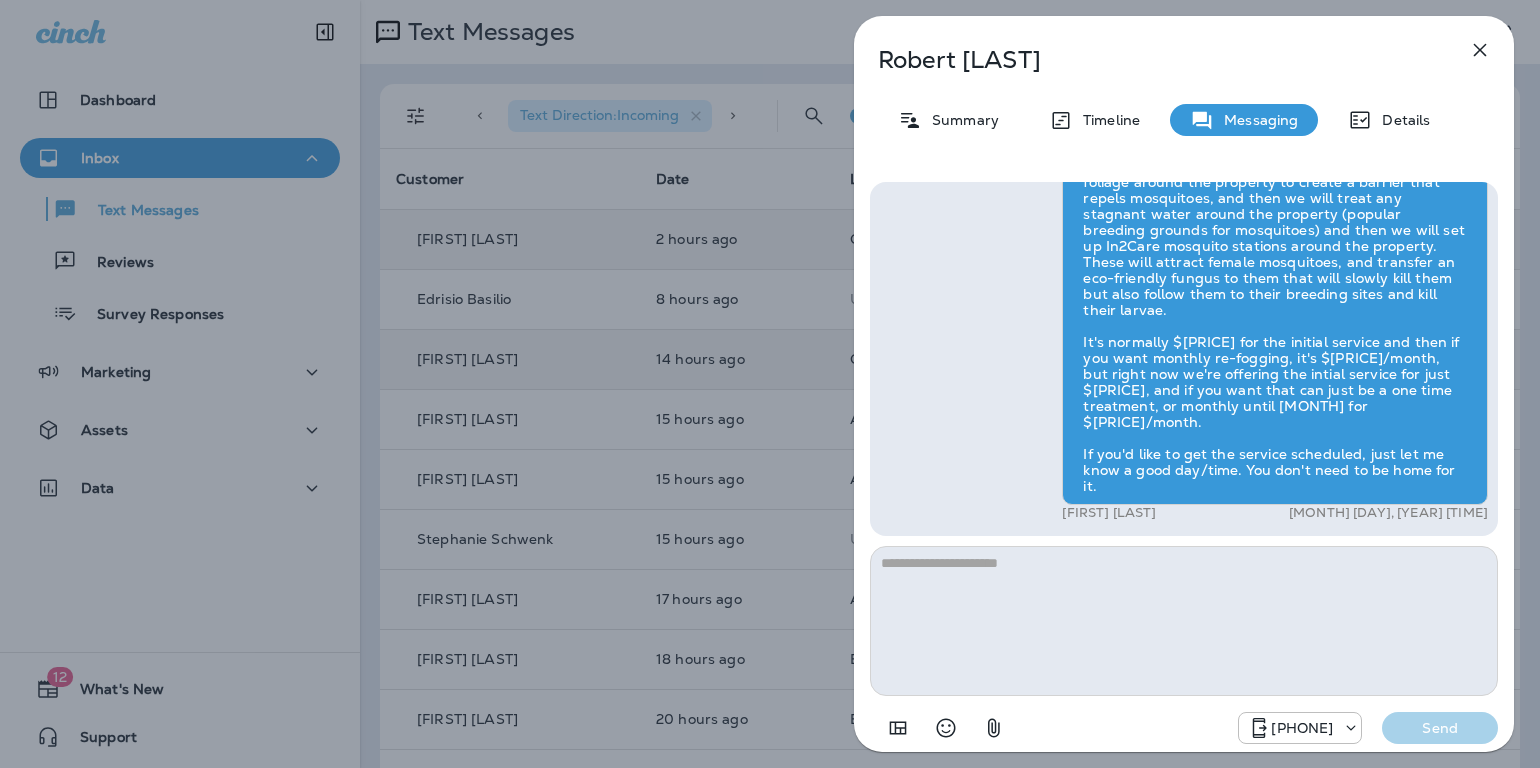 click at bounding box center (1480, 50) 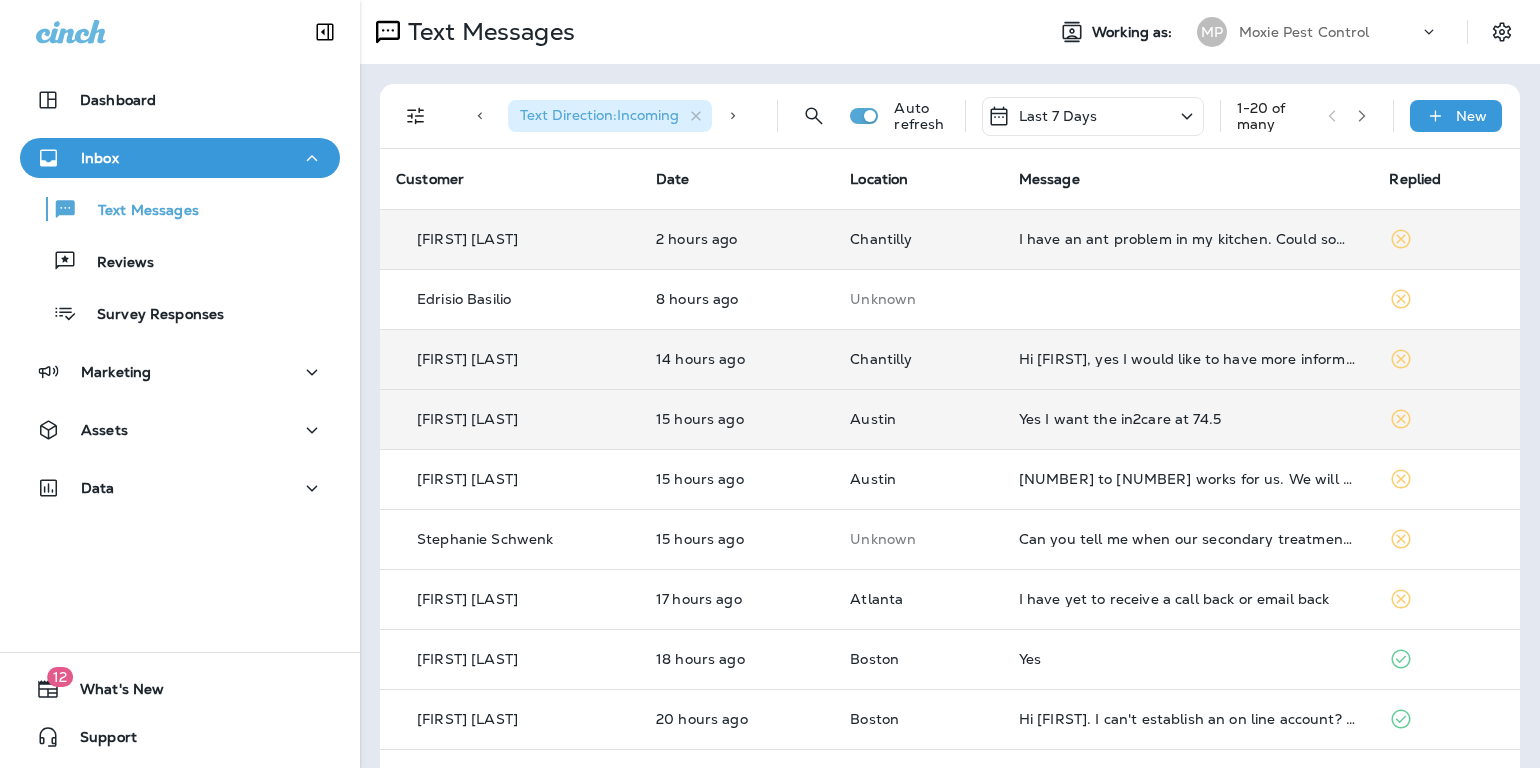 click on "Yes I want the in2care at 74.5" at bounding box center [1188, 419] 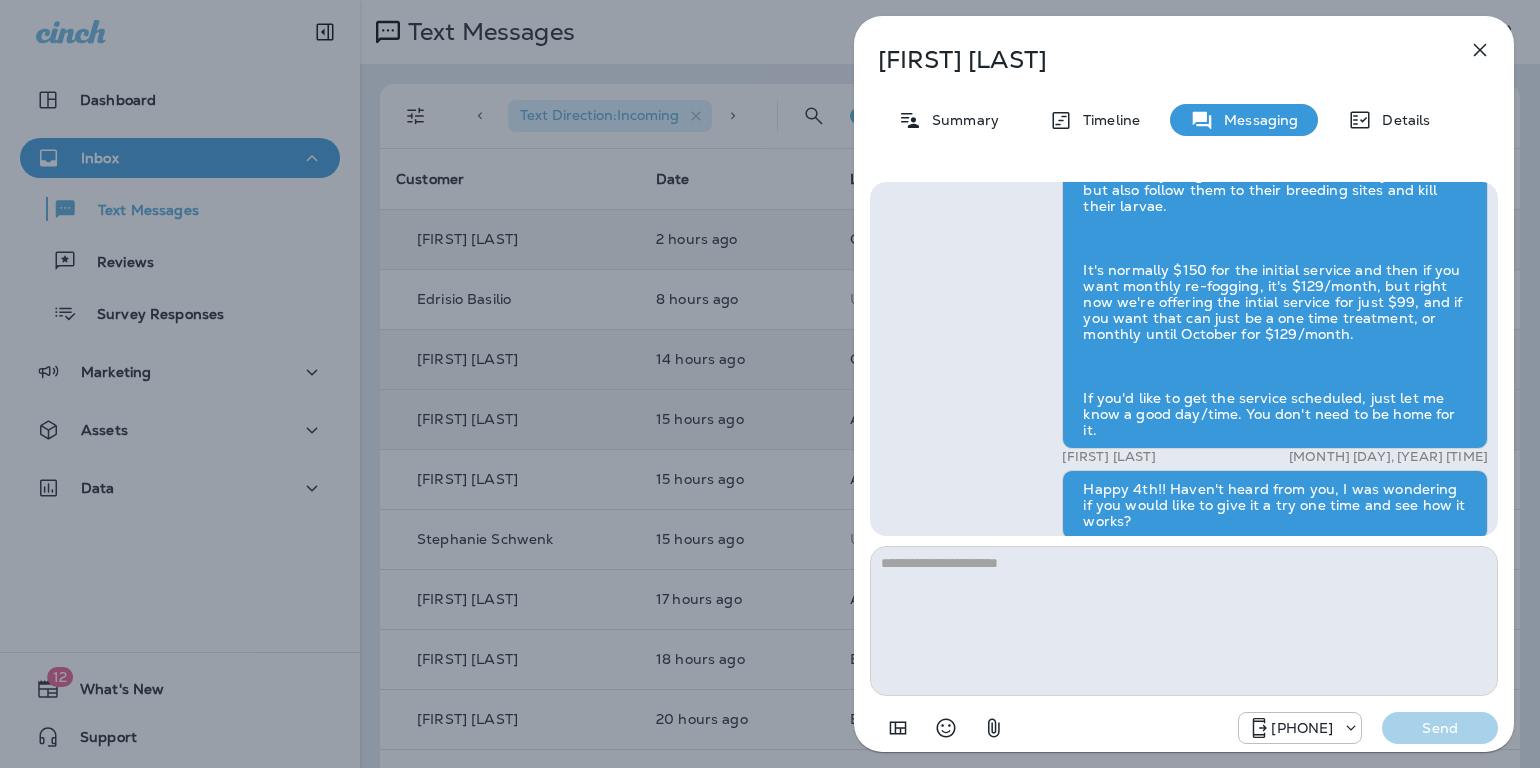 scroll, scrollTop: -5, scrollLeft: 0, axis: vertical 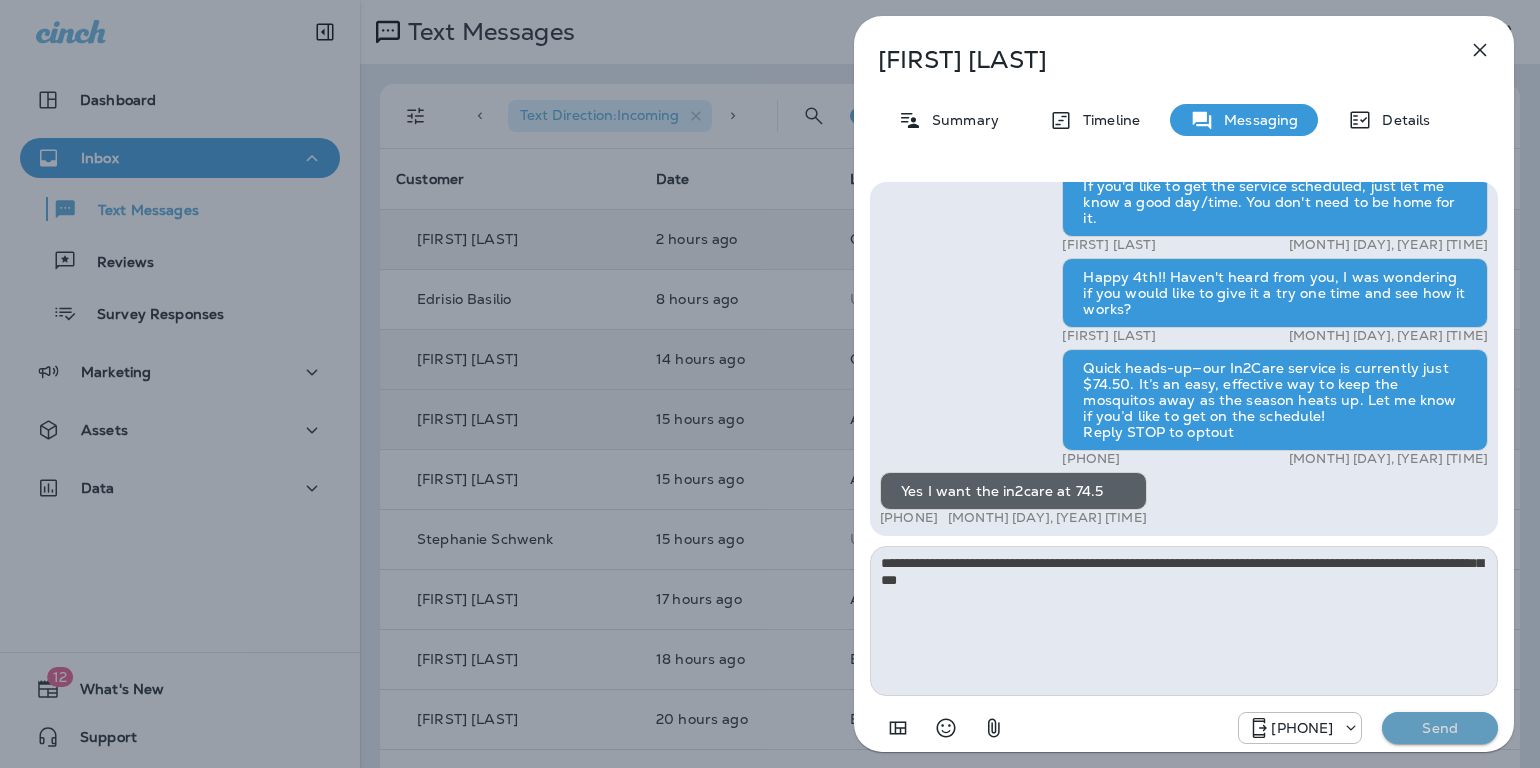 click on "Send" at bounding box center (1440, 728) 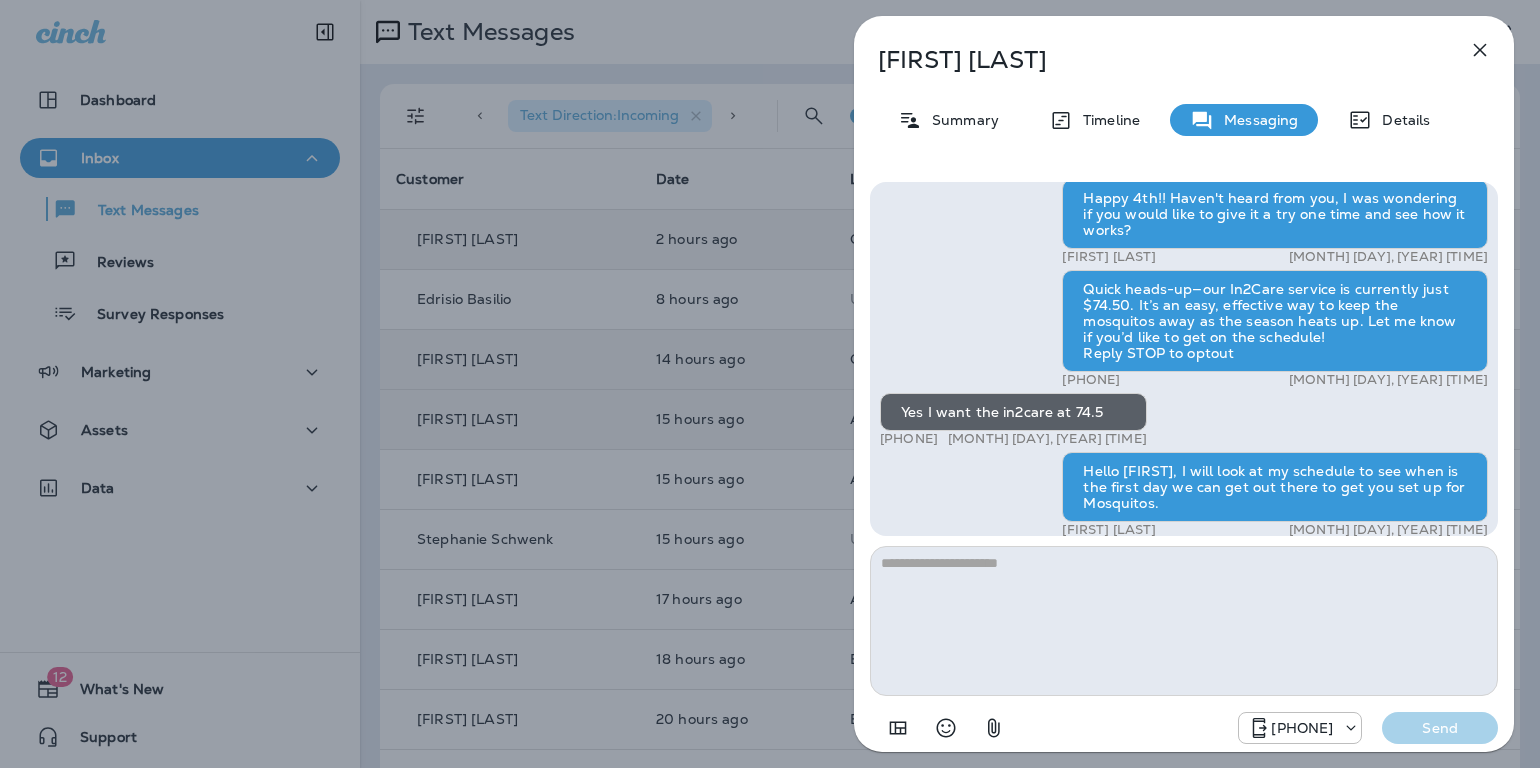 scroll, scrollTop: 0, scrollLeft: 0, axis: both 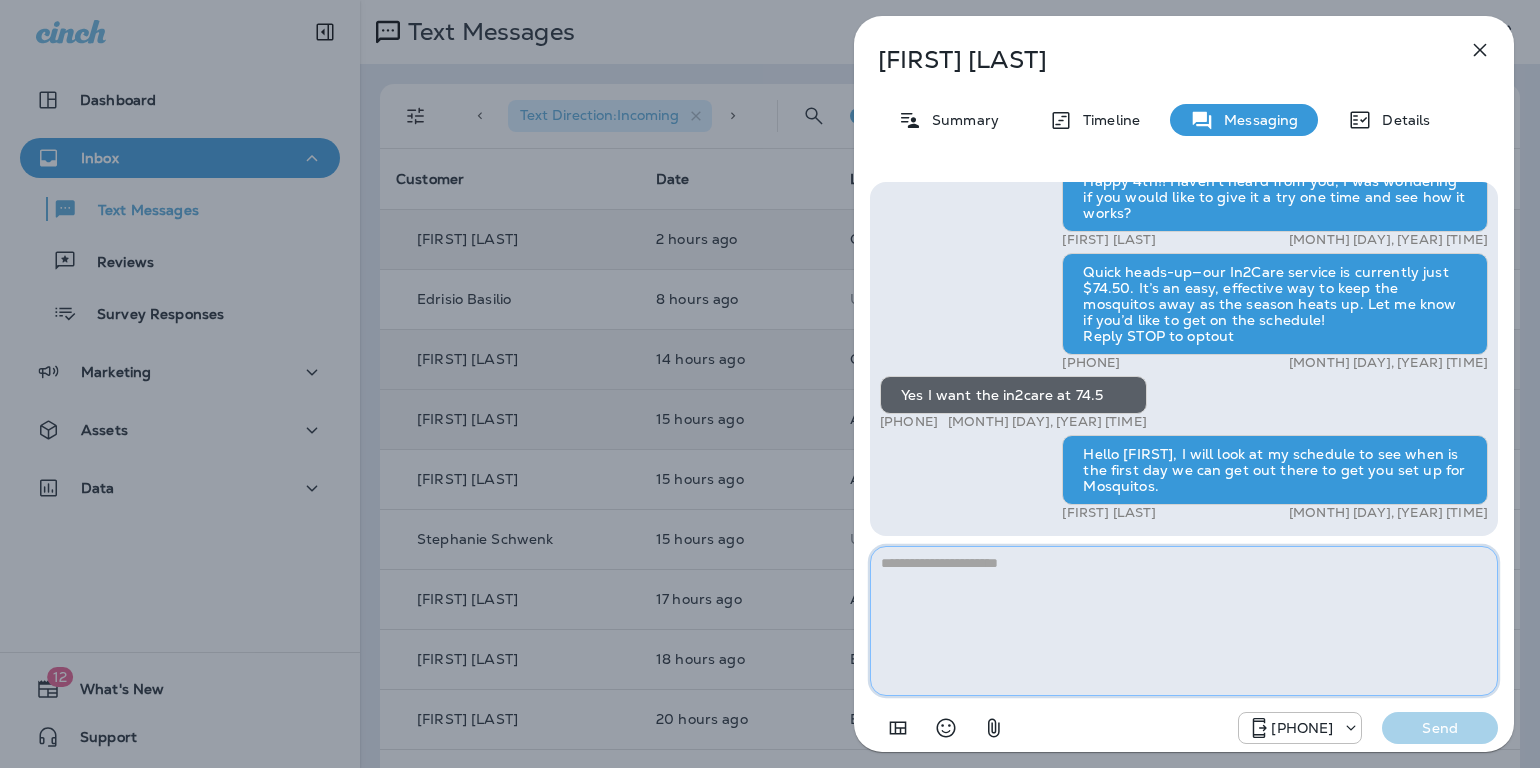 click at bounding box center [1184, 621] 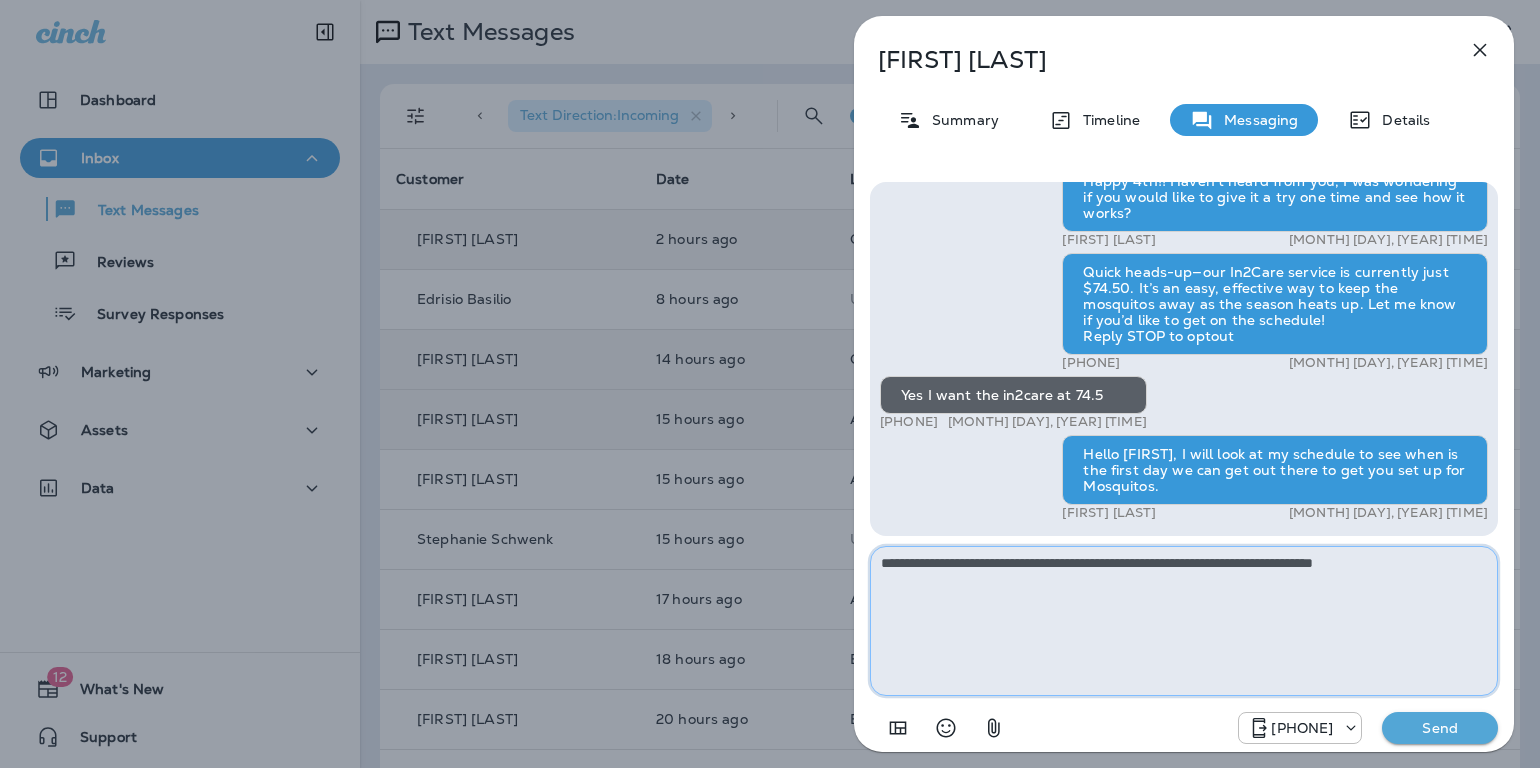 type on "**********" 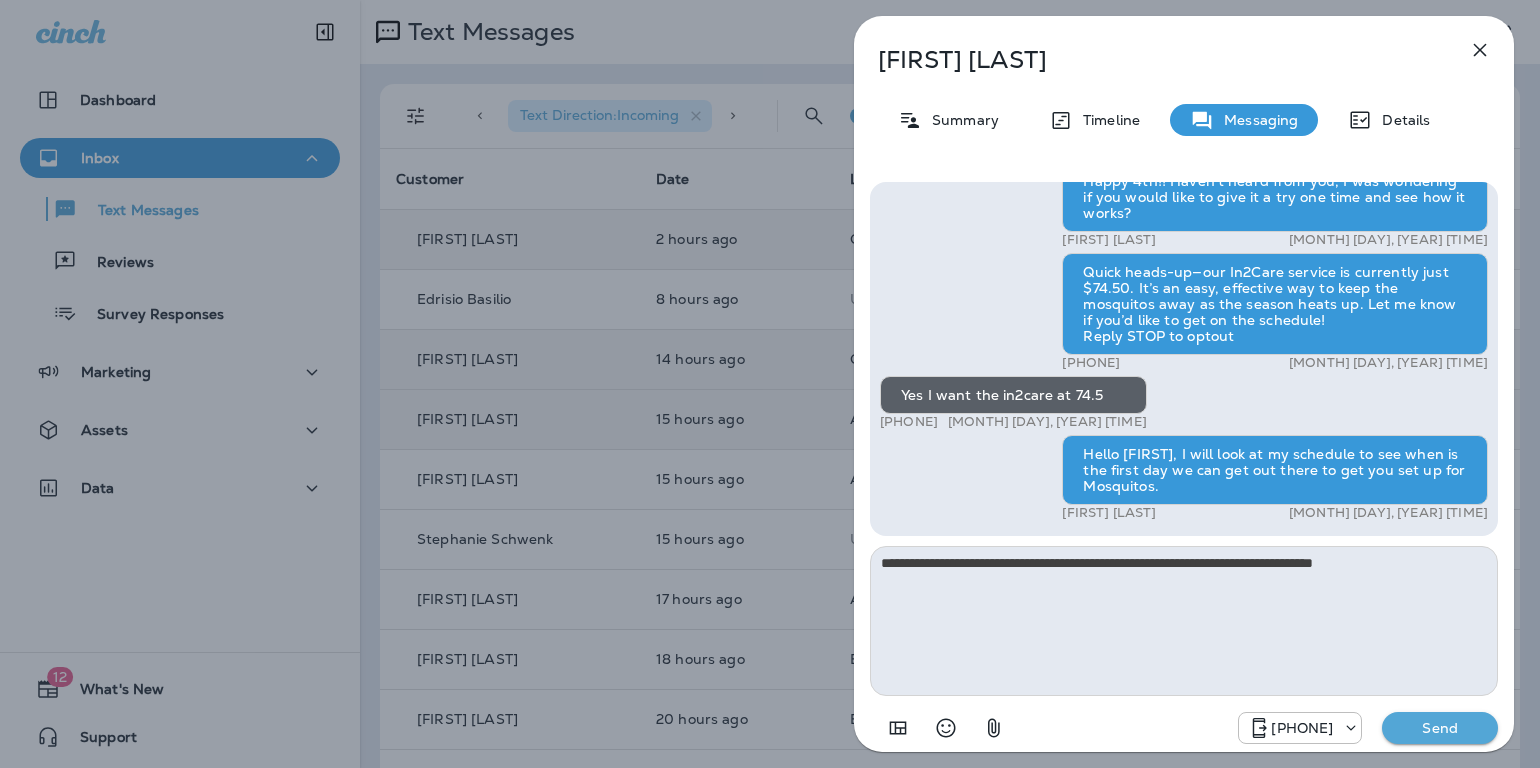 click on "Send" at bounding box center (1440, 728) 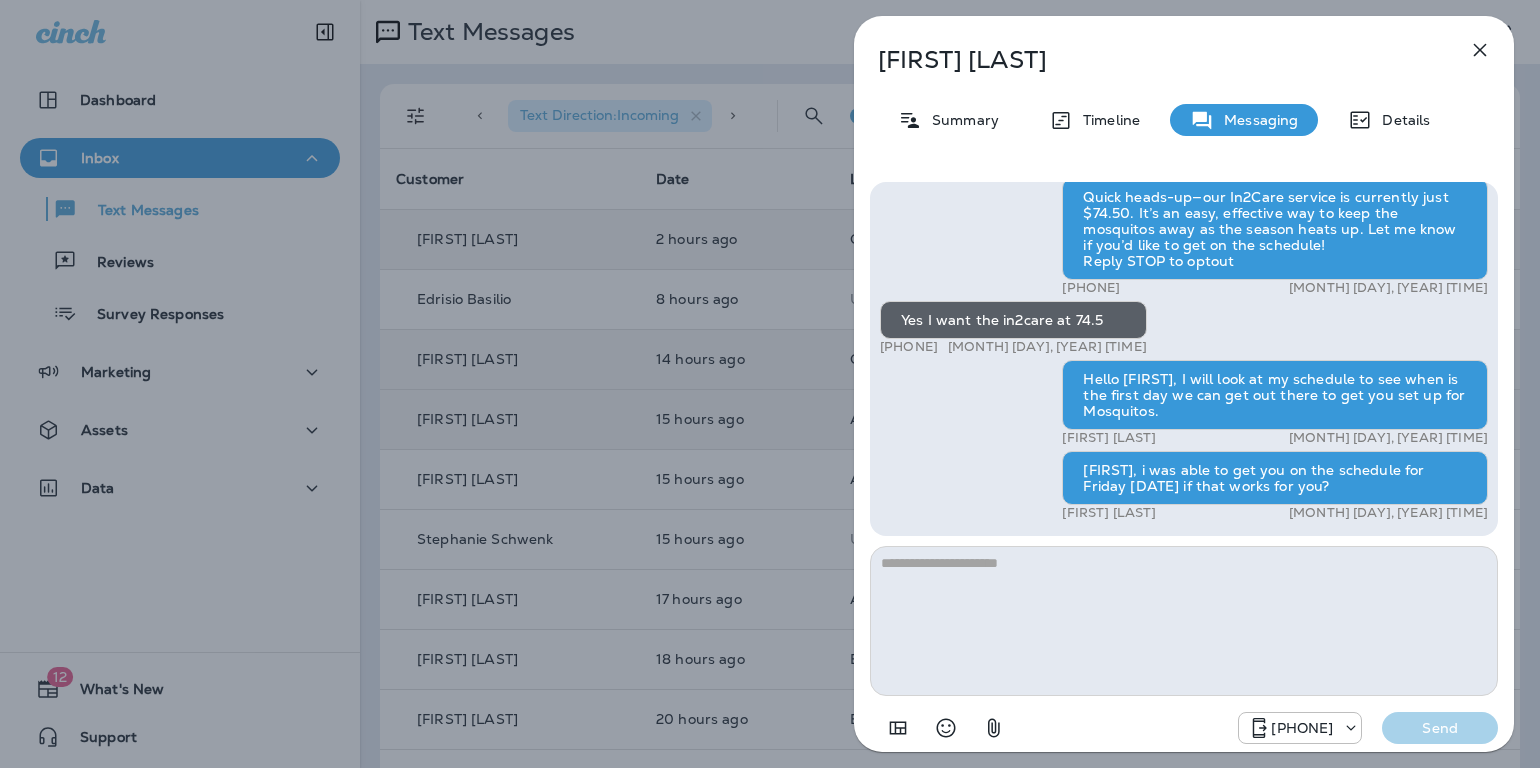 click at bounding box center [1480, 50] 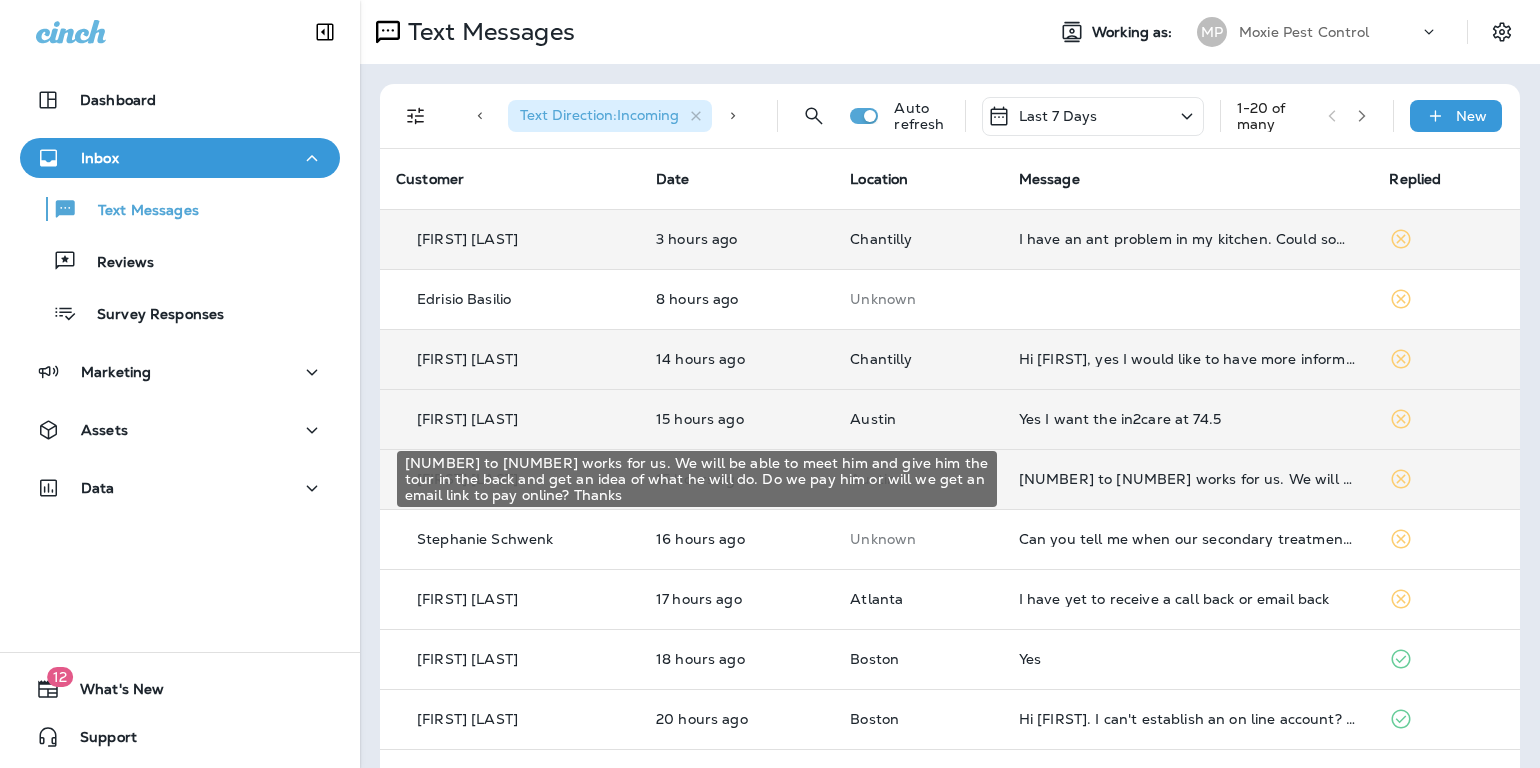 click on "[NUMBER] to [NUMBER] works for us. We will be able to meet him and give him the tour in the back and get an idea of what he will do. Do we pay him or will we get an email link to pay online? Thanks" at bounding box center (1188, 479) 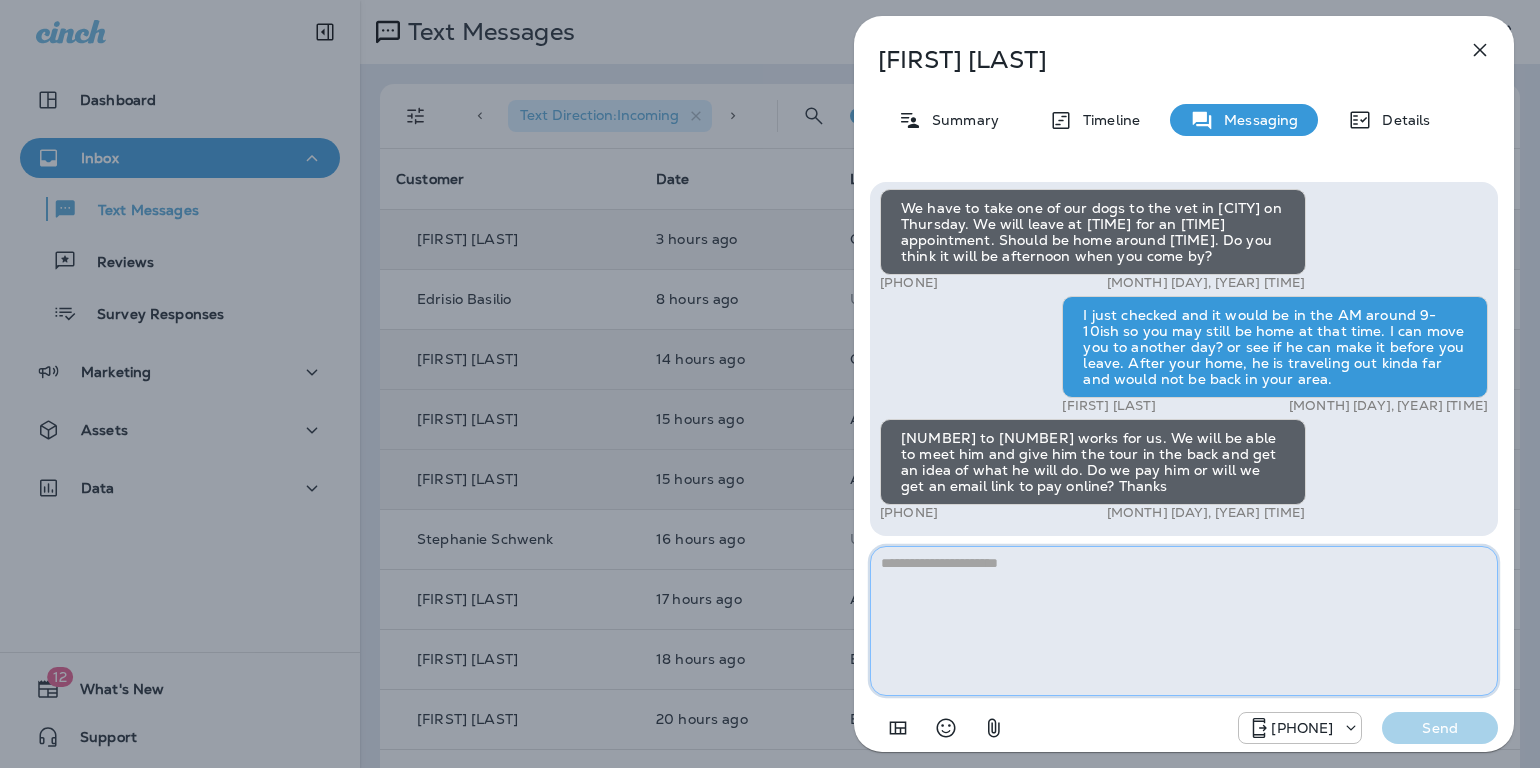 click at bounding box center (1184, 621) 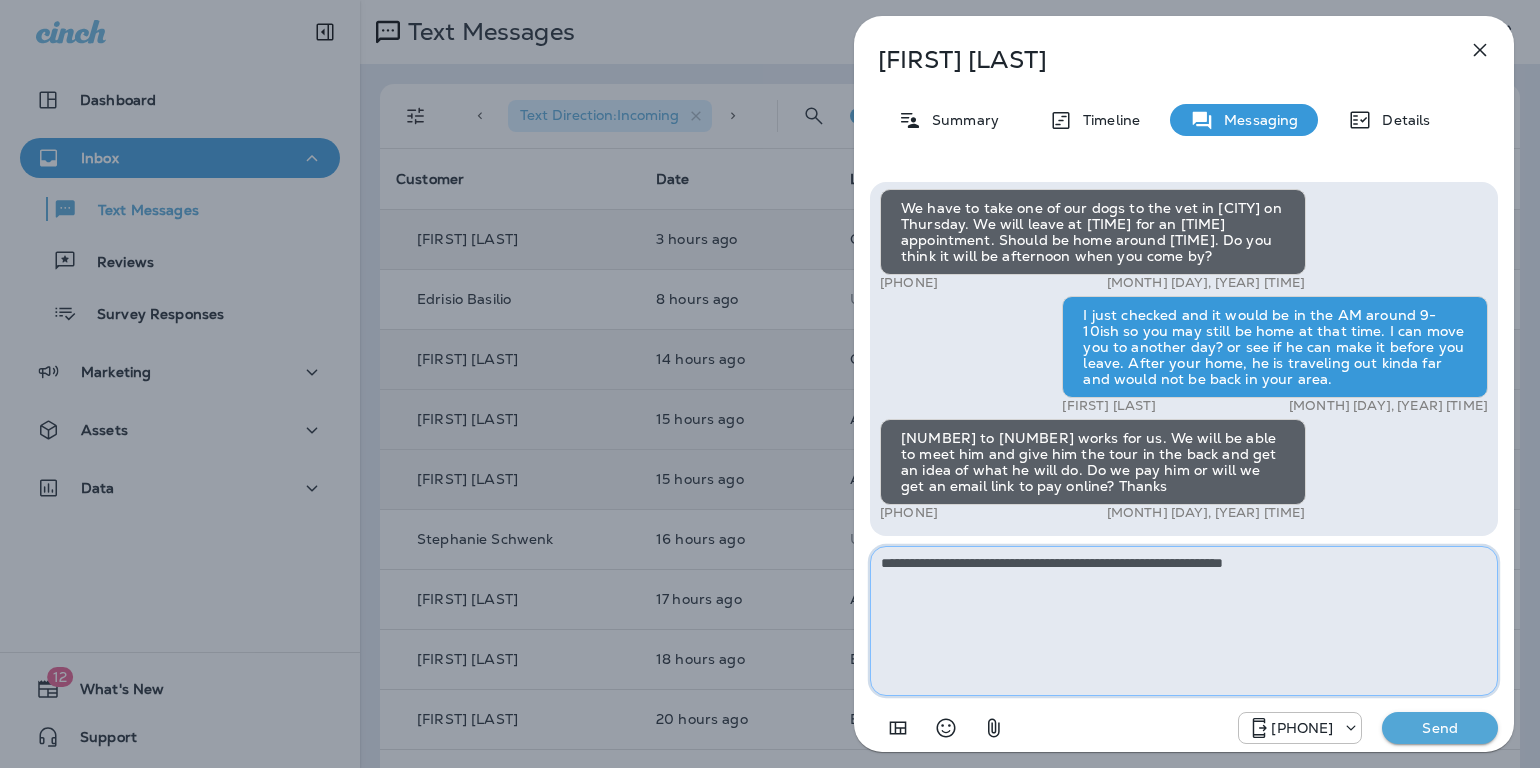 type on "**********" 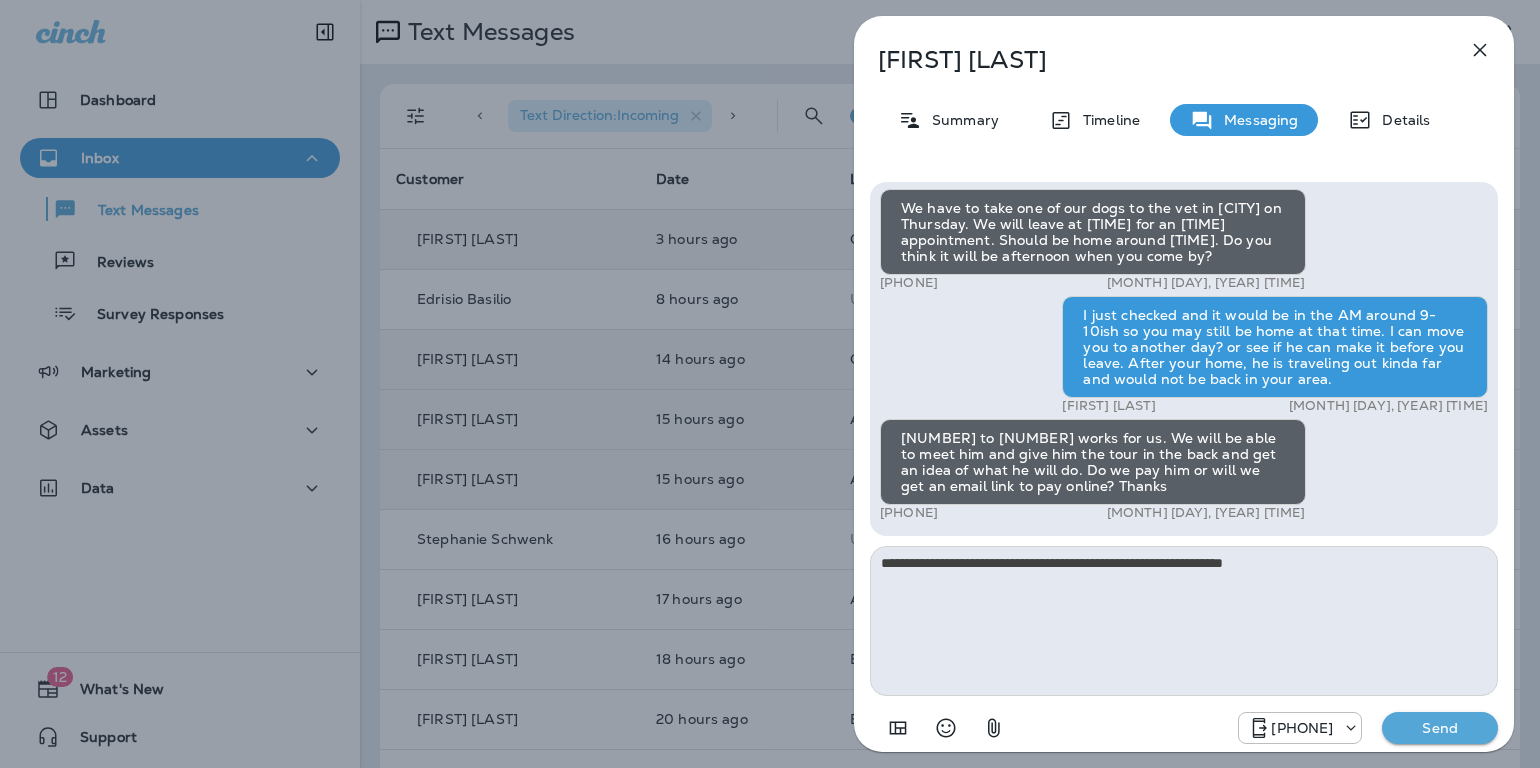 click on "Send" at bounding box center [1440, 728] 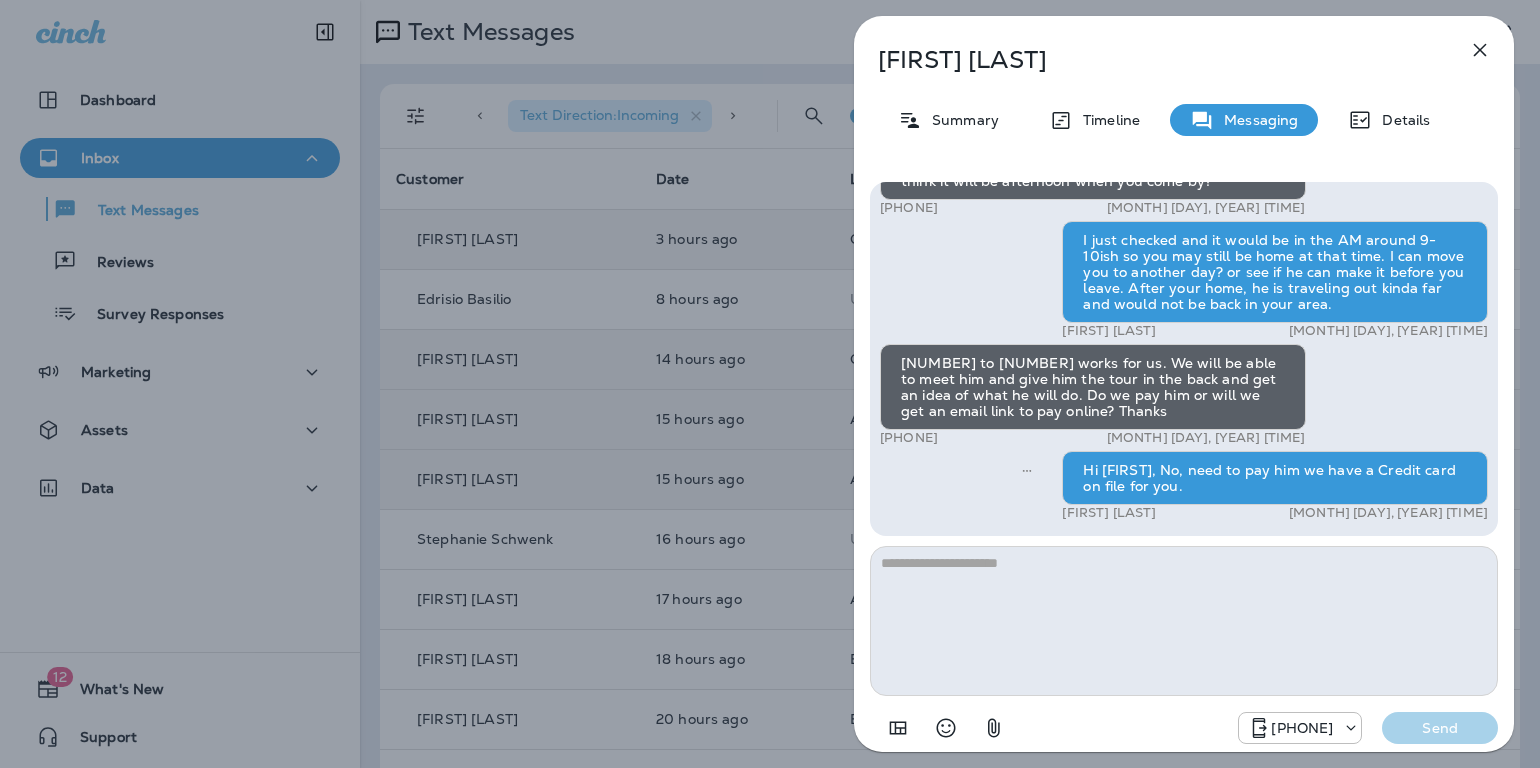 click at bounding box center [1480, 50] 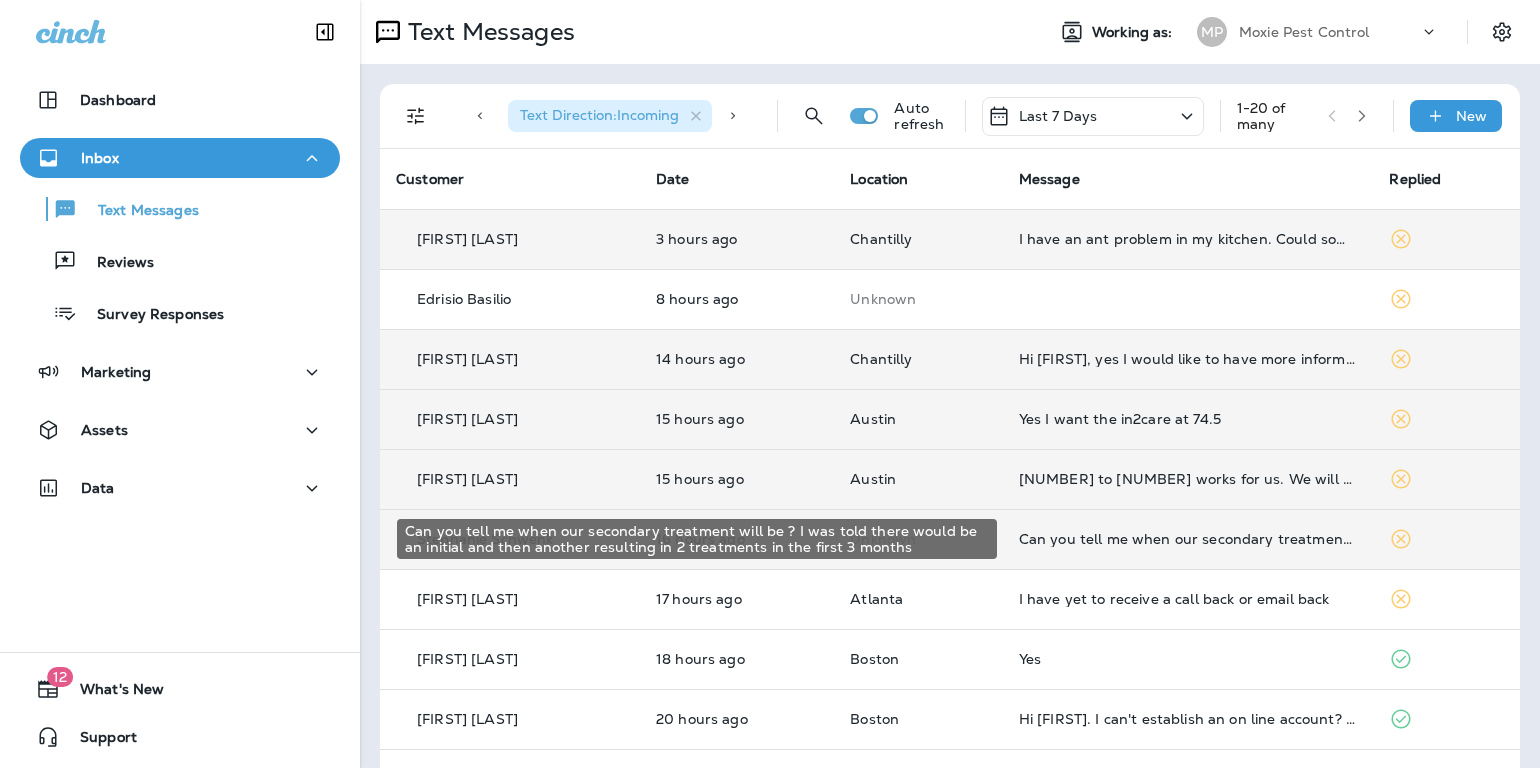 click on "Can you tell me when our secondary treatment will be ? I was told there would be an initial and then another resulting in 2 treatments in the first 3 months" at bounding box center [1188, 539] 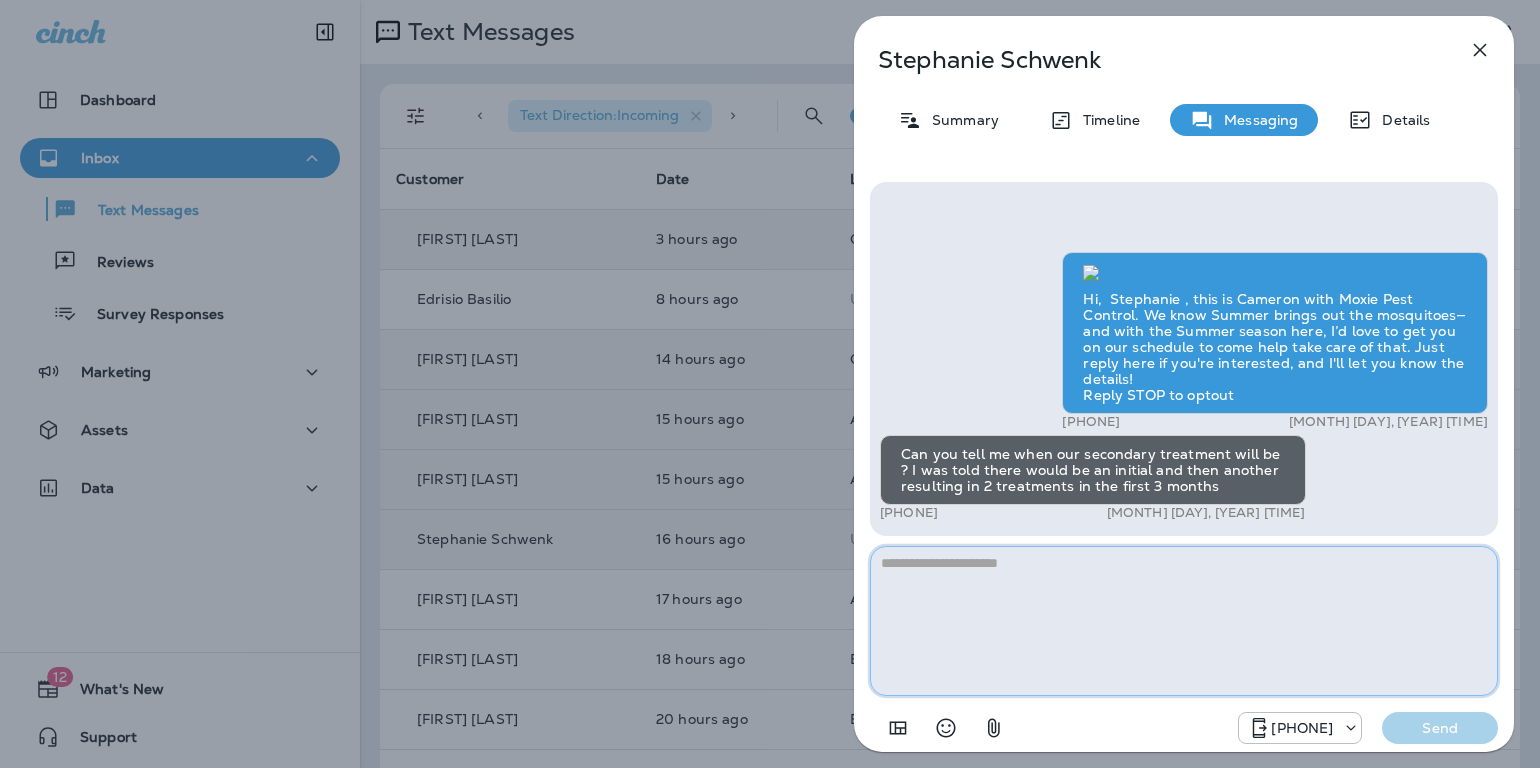 paste on "**********" 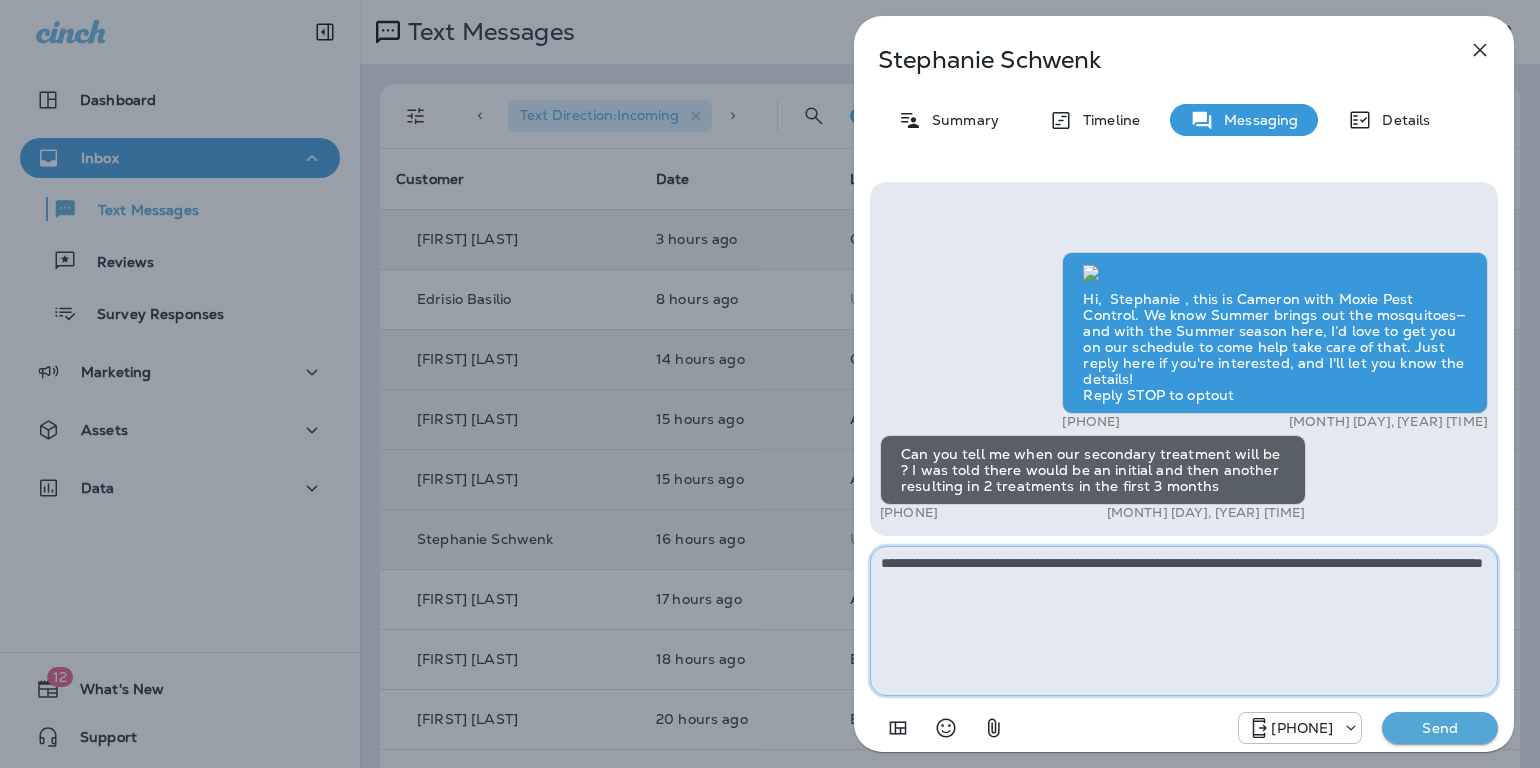 type on "**********" 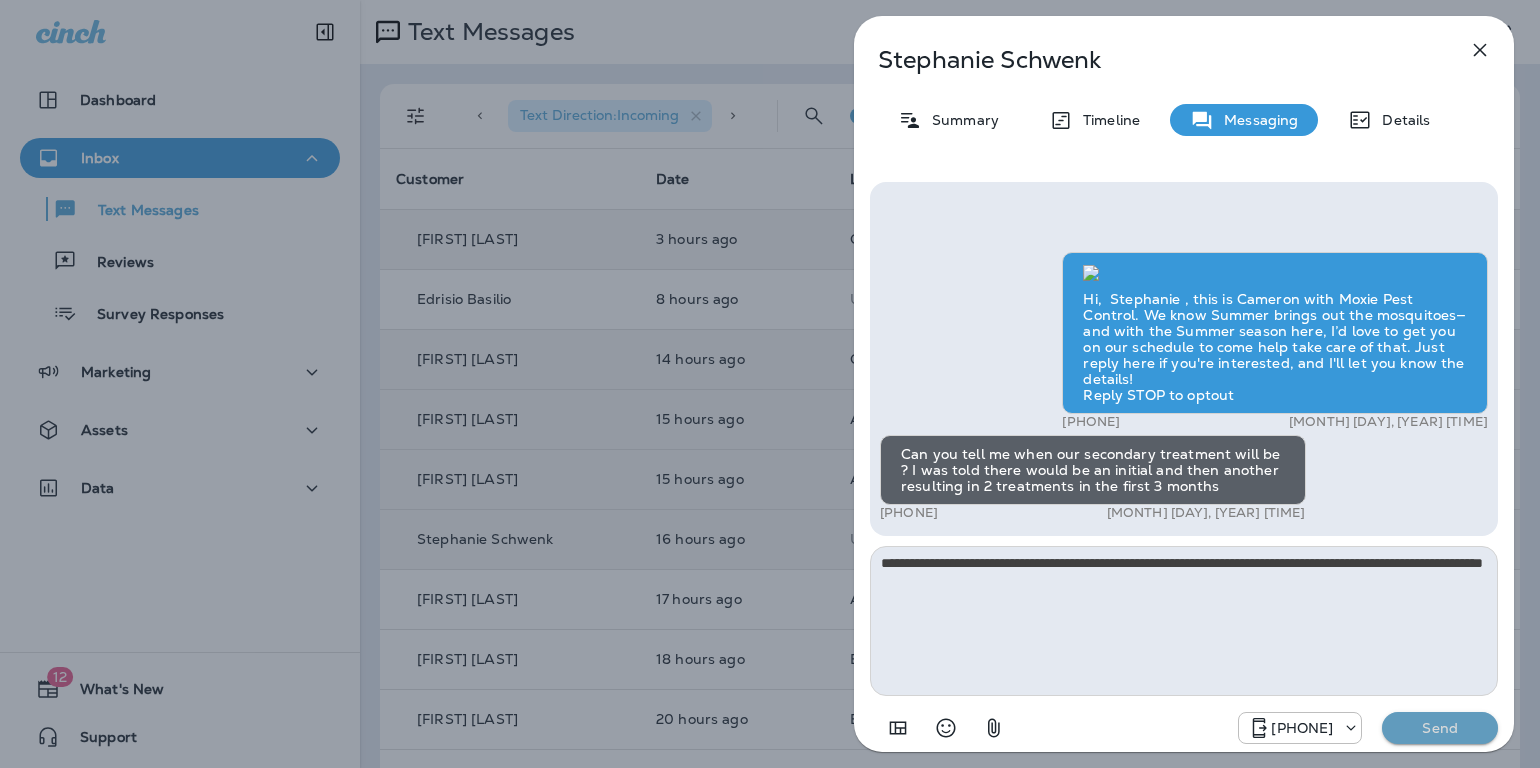 click on "Send" at bounding box center [1440, 728] 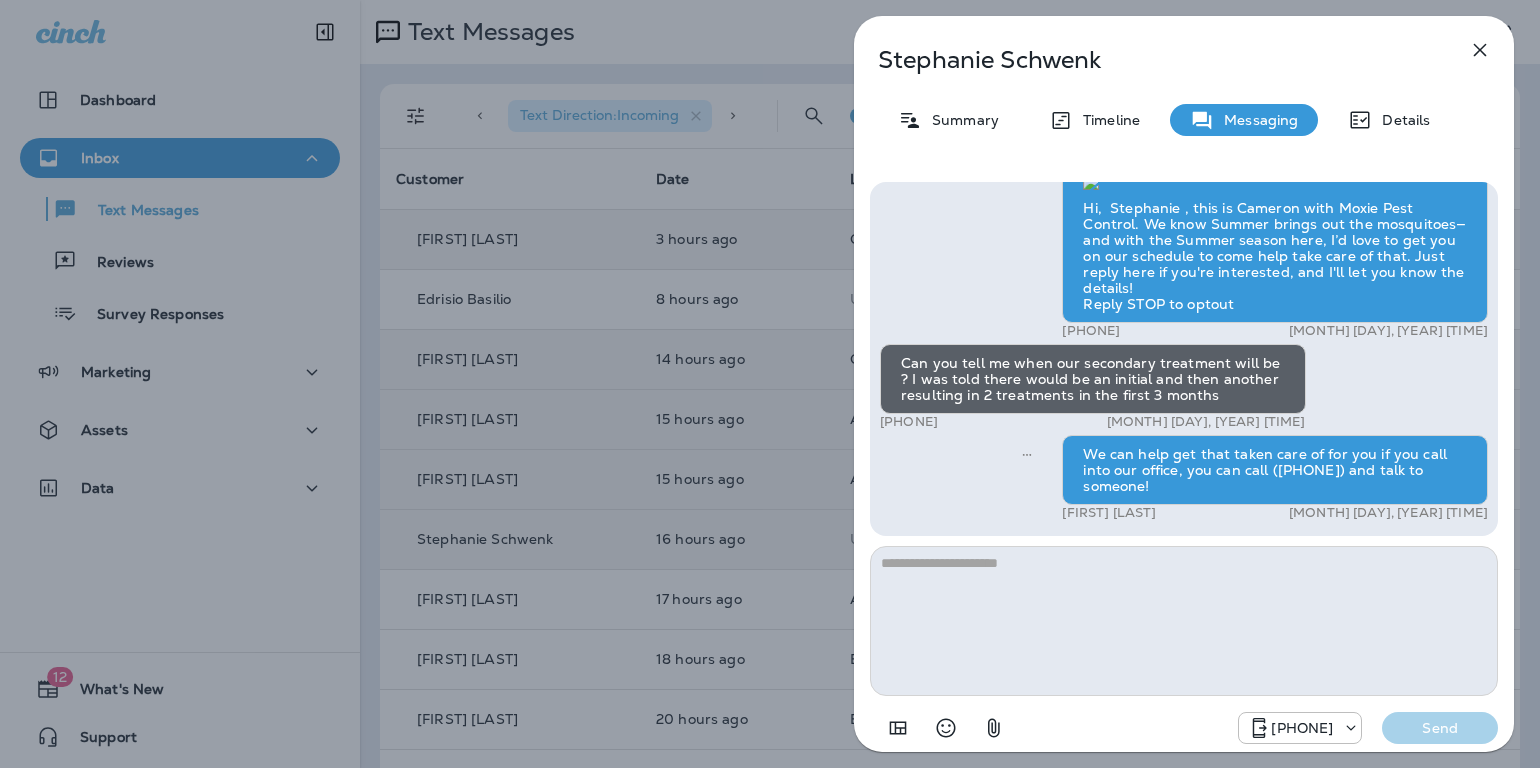 click at bounding box center (1480, 50) 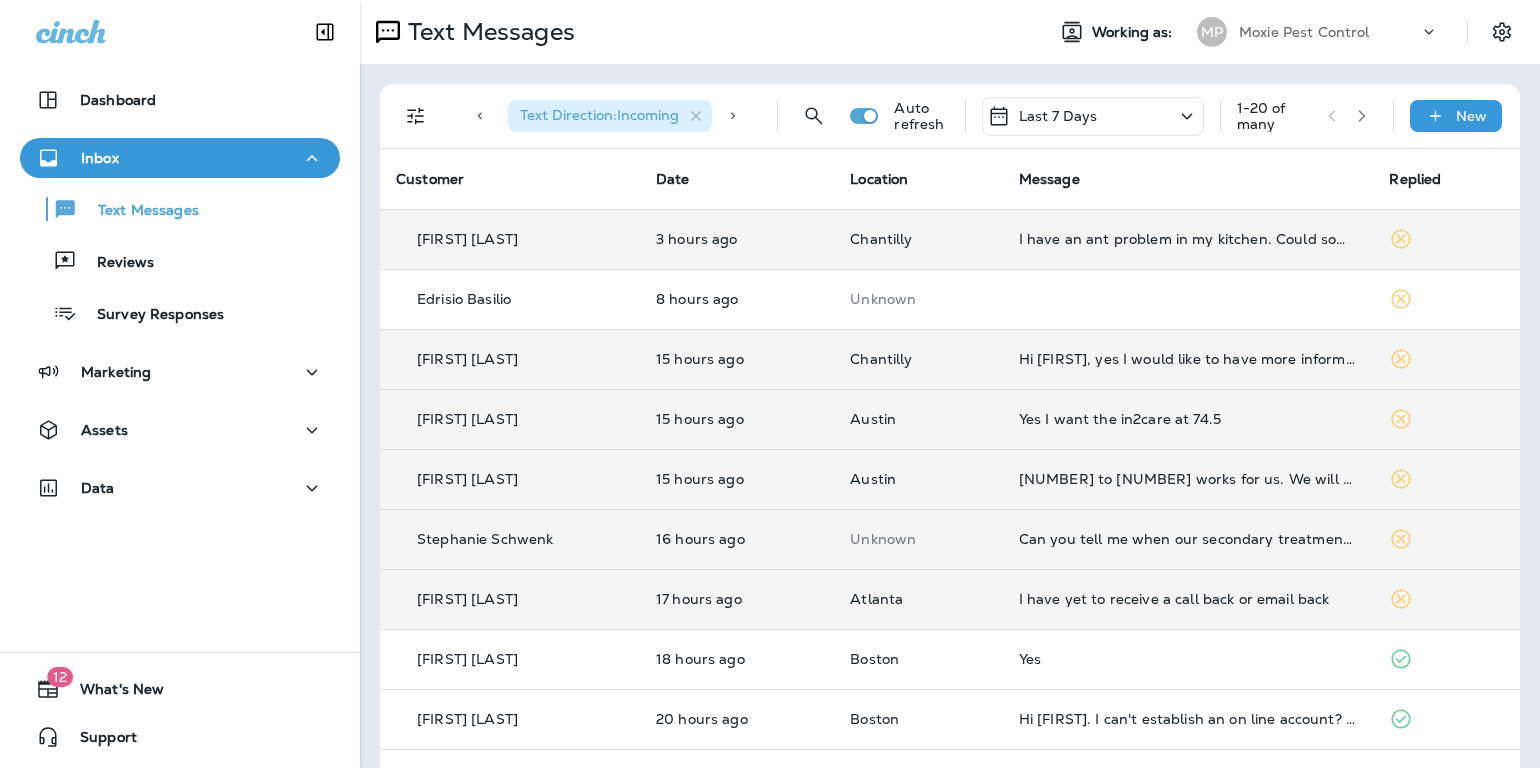 click on "I have yet to receive a call back or email back" at bounding box center (1188, 599) 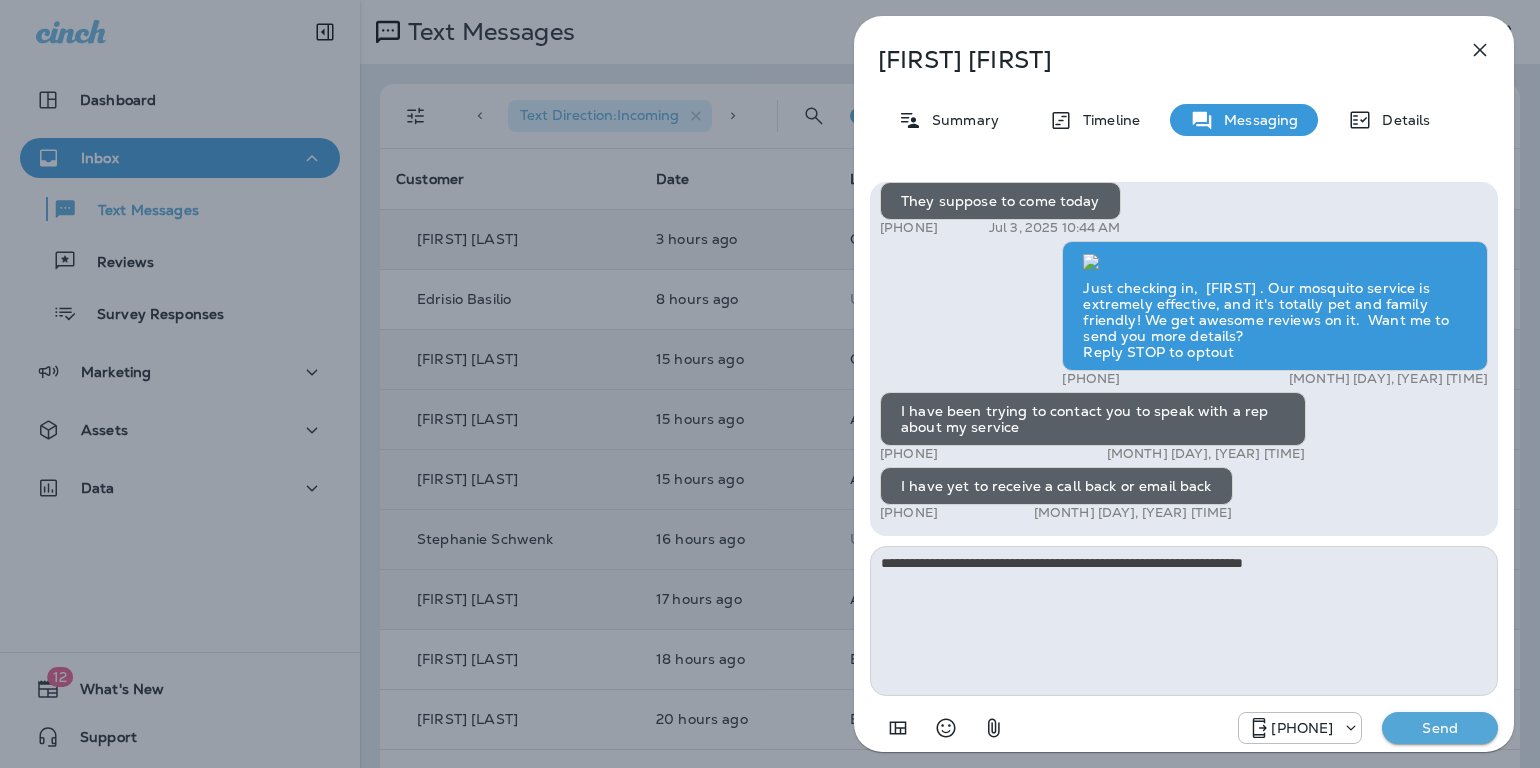type on "**********" 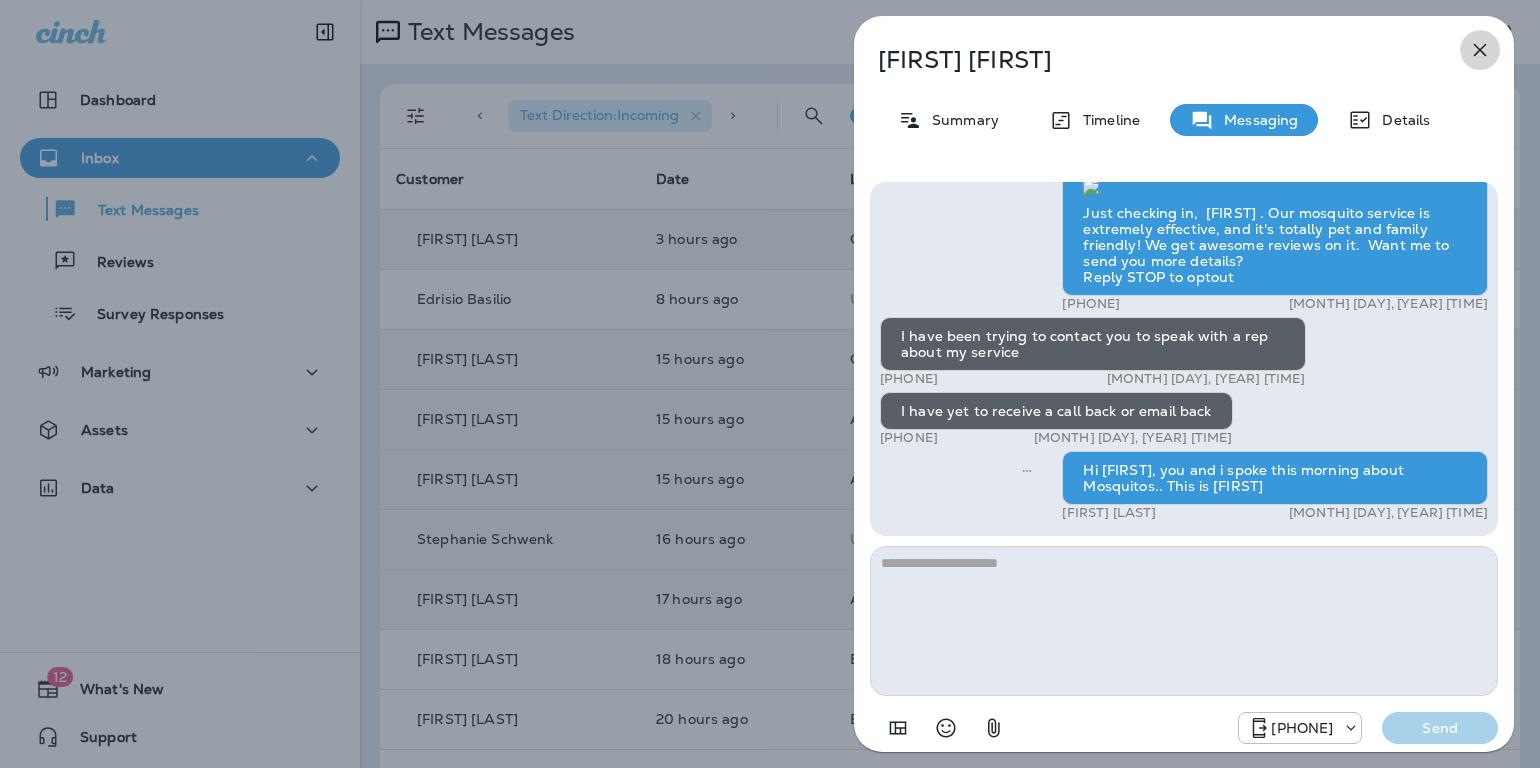 click at bounding box center (1480, 50) 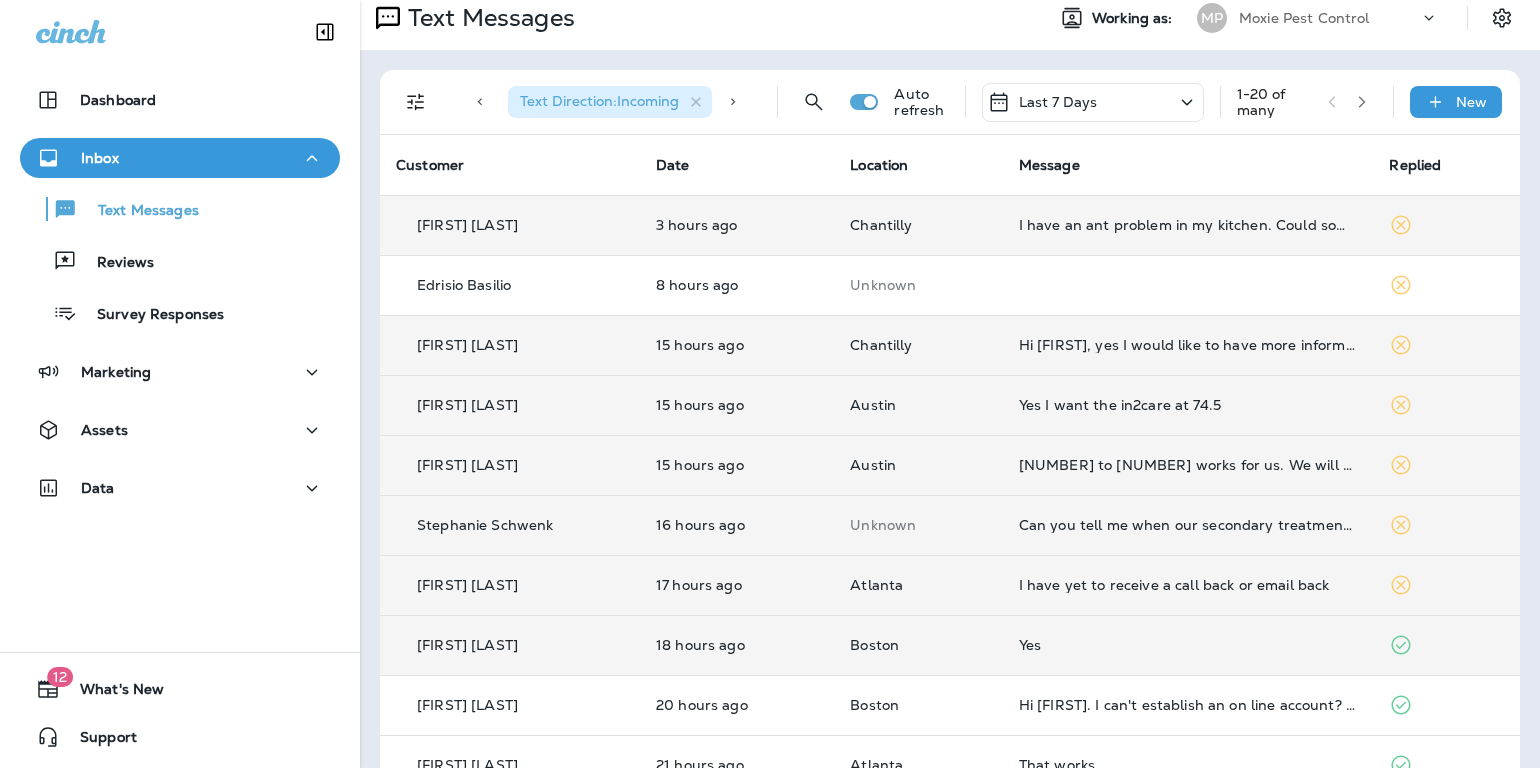 scroll, scrollTop: 29, scrollLeft: 0, axis: vertical 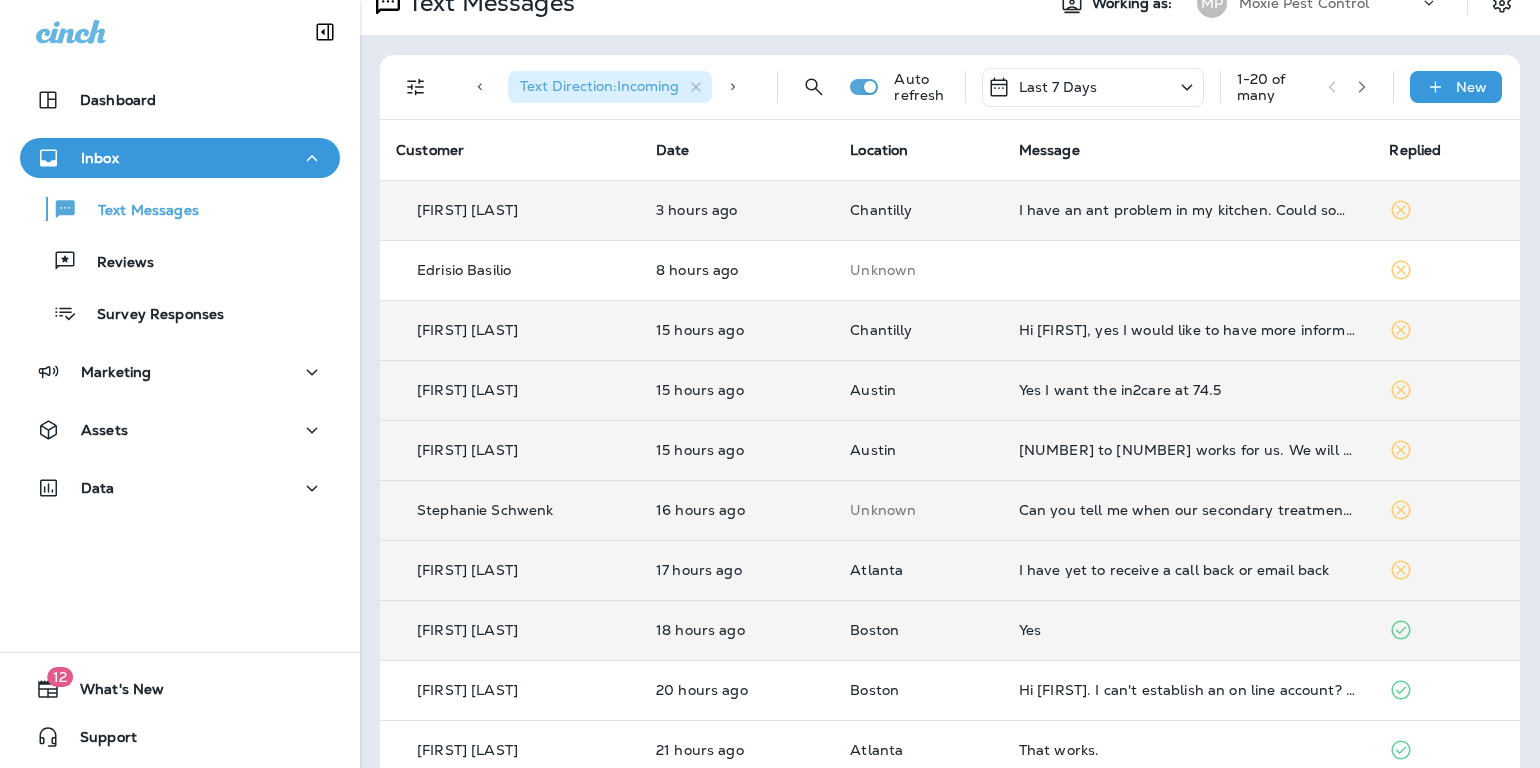 click on "Yes" at bounding box center (1188, 630) 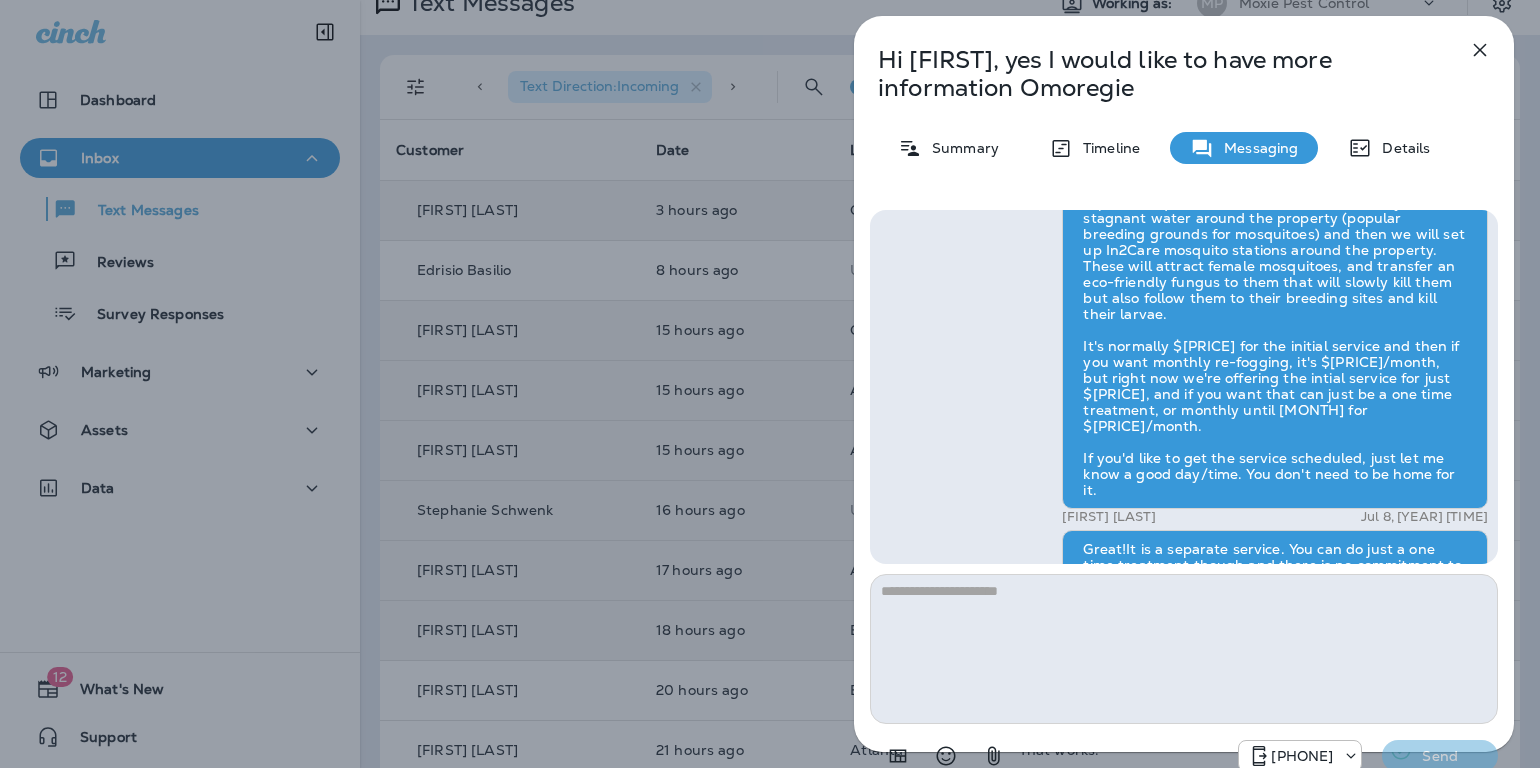 scroll, scrollTop: -418, scrollLeft: 0, axis: vertical 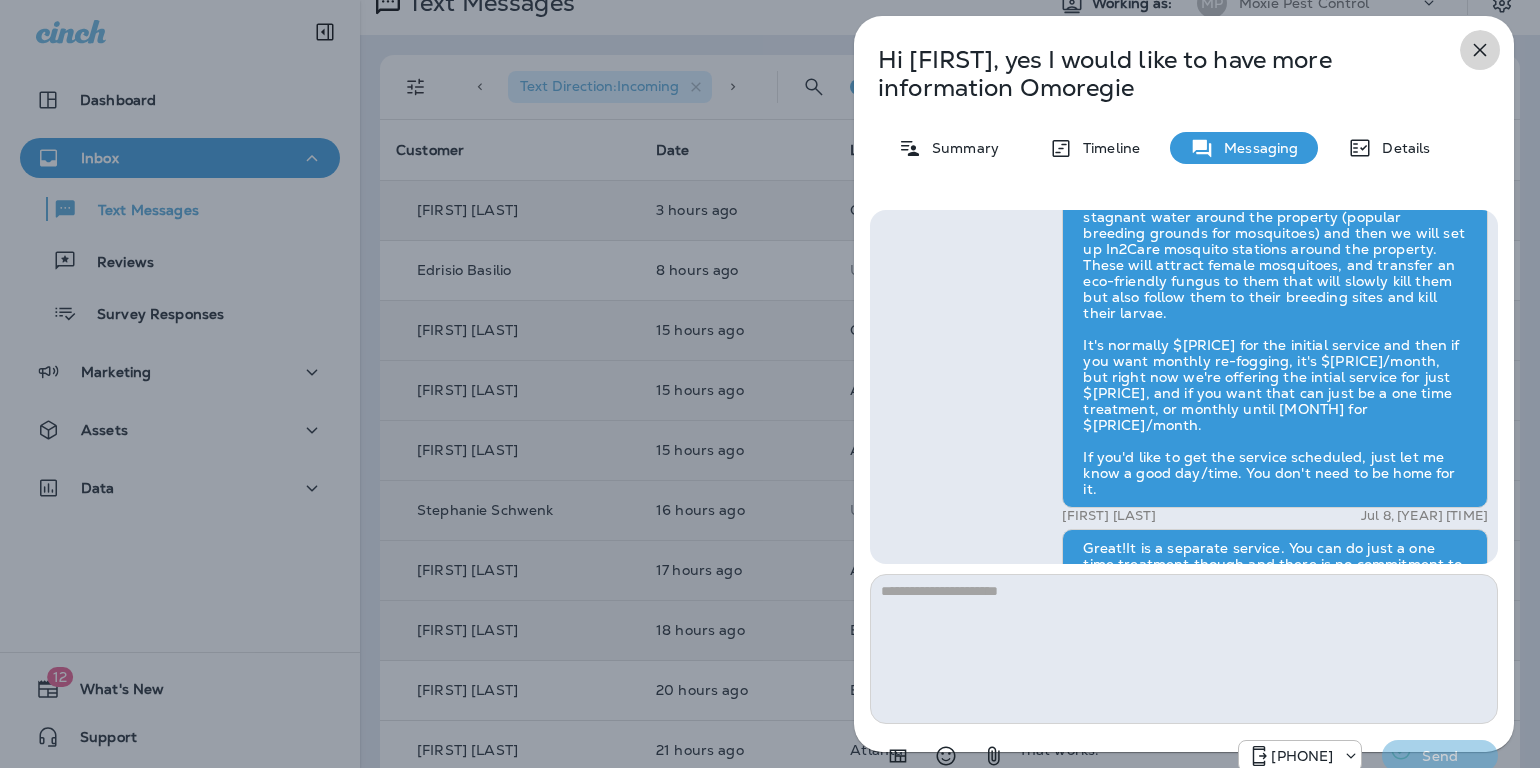 click at bounding box center (1480, 50) 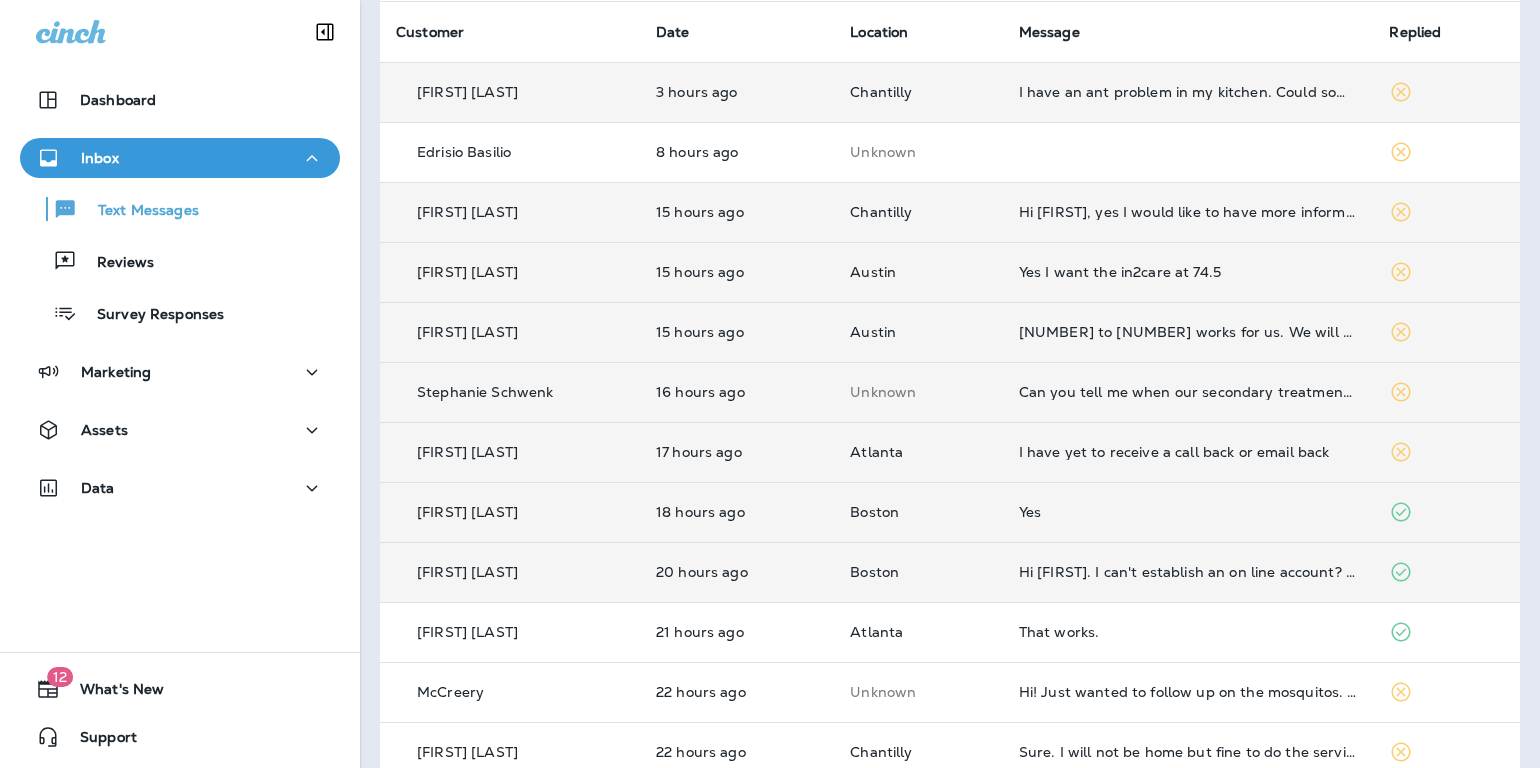 scroll, scrollTop: 151, scrollLeft: 0, axis: vertical 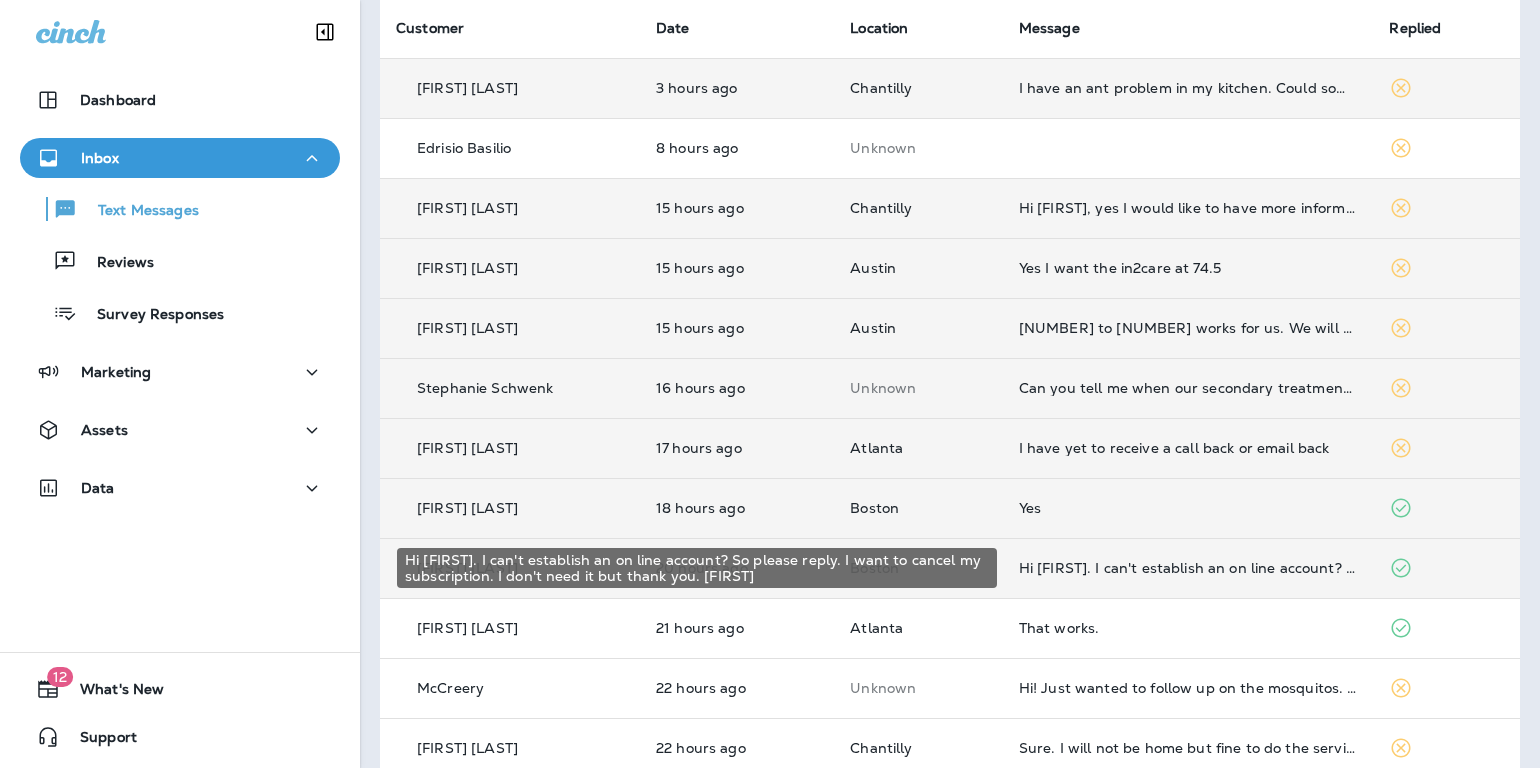click on "Hi [FIRST].   I can't establish an on line account?   So please reply.
I want to cancel my subscription.   I don't need it but thank you.
[FIRST]" at bounding box center [1188, 568] 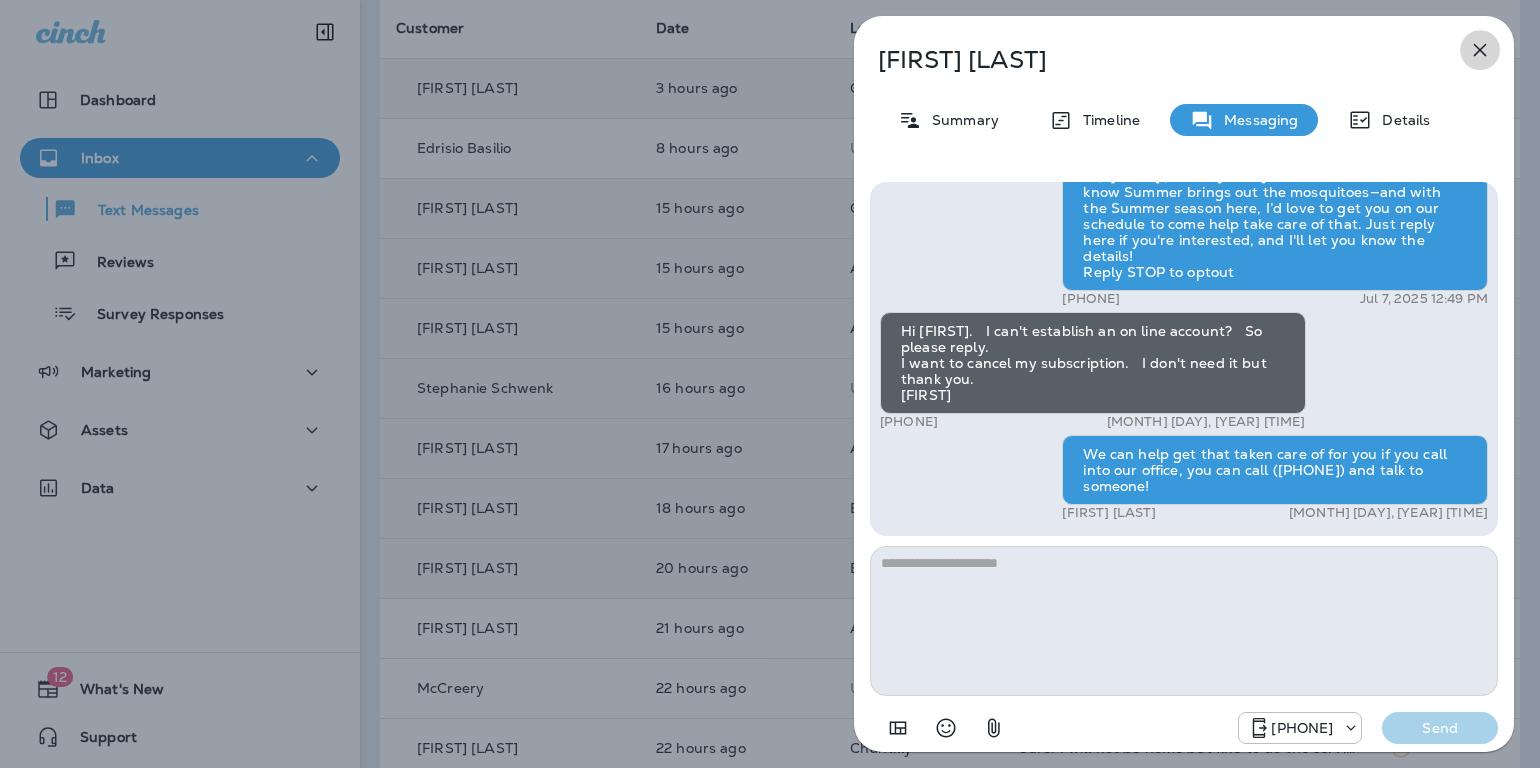 click at bounding box center (1480, 50) 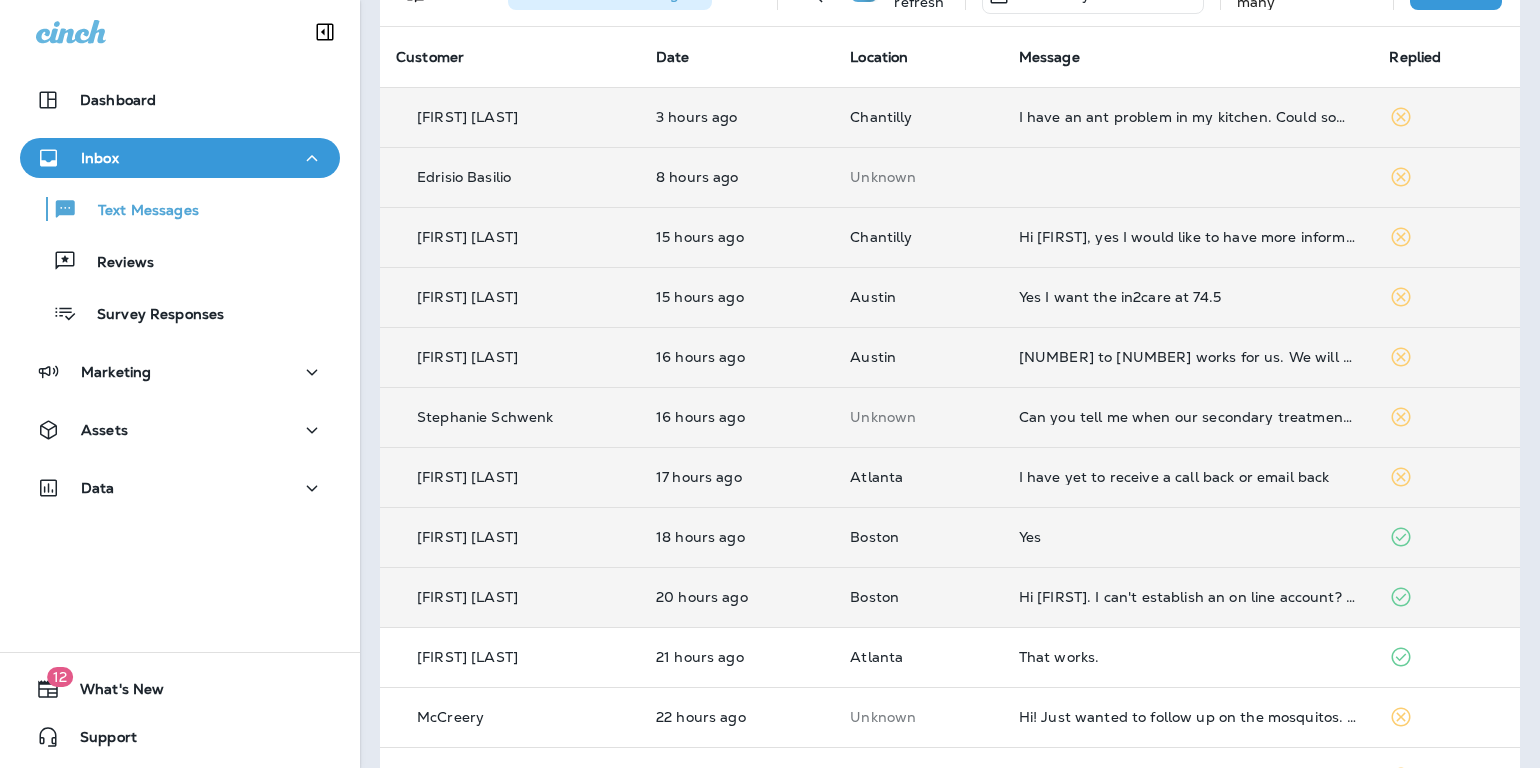 scroll, scrollTop: 0, scrollLeft: 0, axis: both 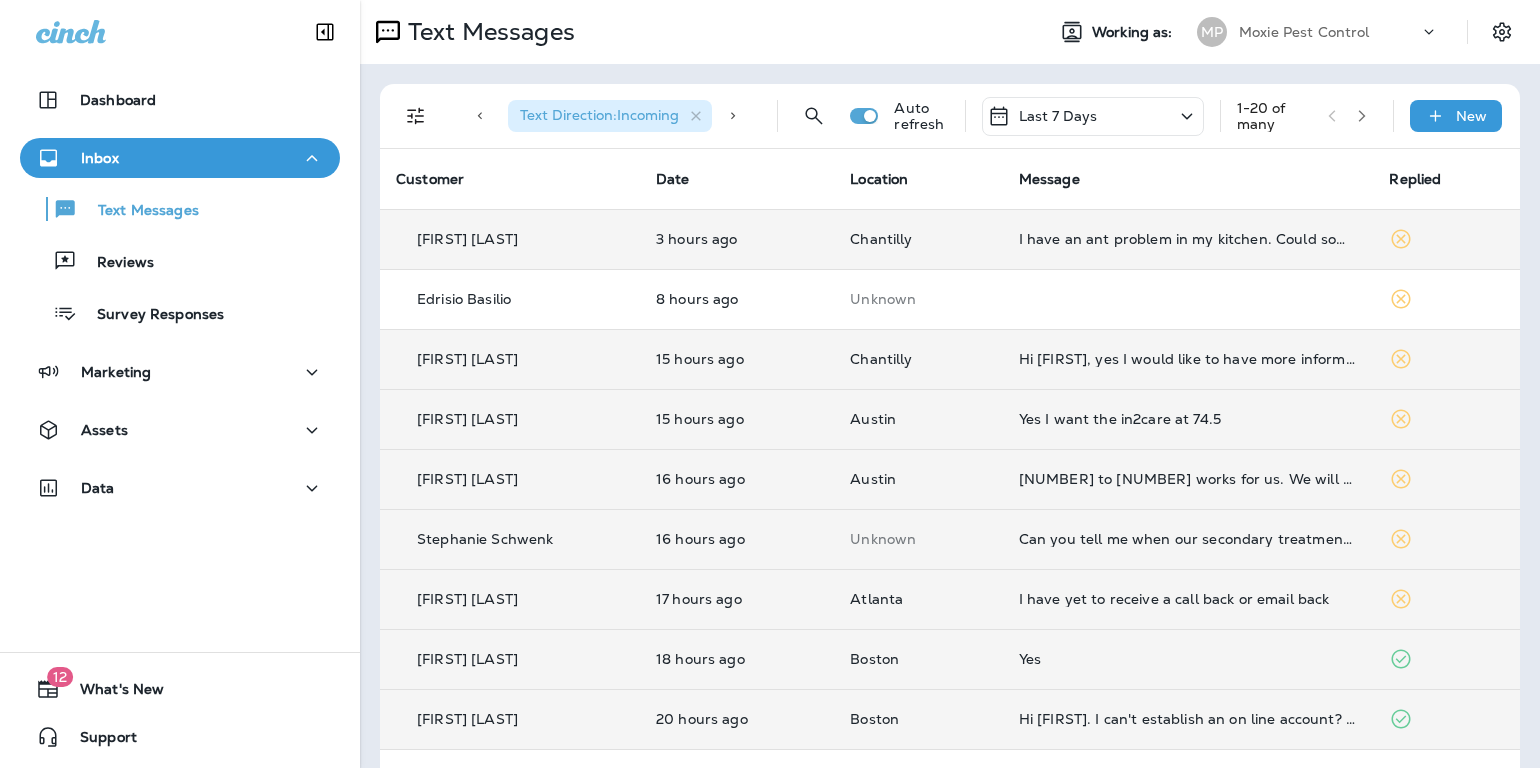click on "I have an ant problem in my kitchen. Could someone come out and spray? [FIRST] [LAST]" at bounding box center (1188, 239) 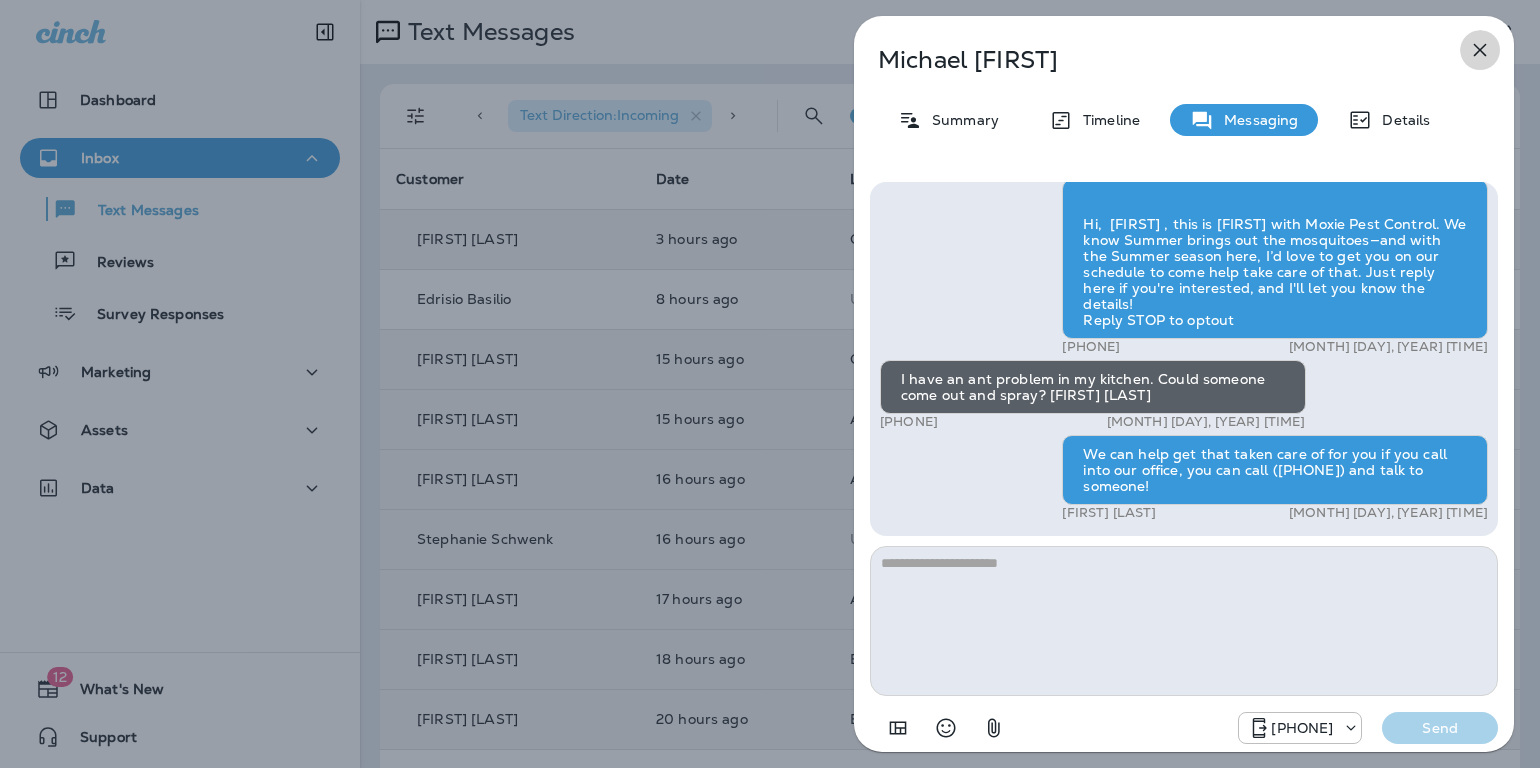 click at bounding box center [1480, 50] 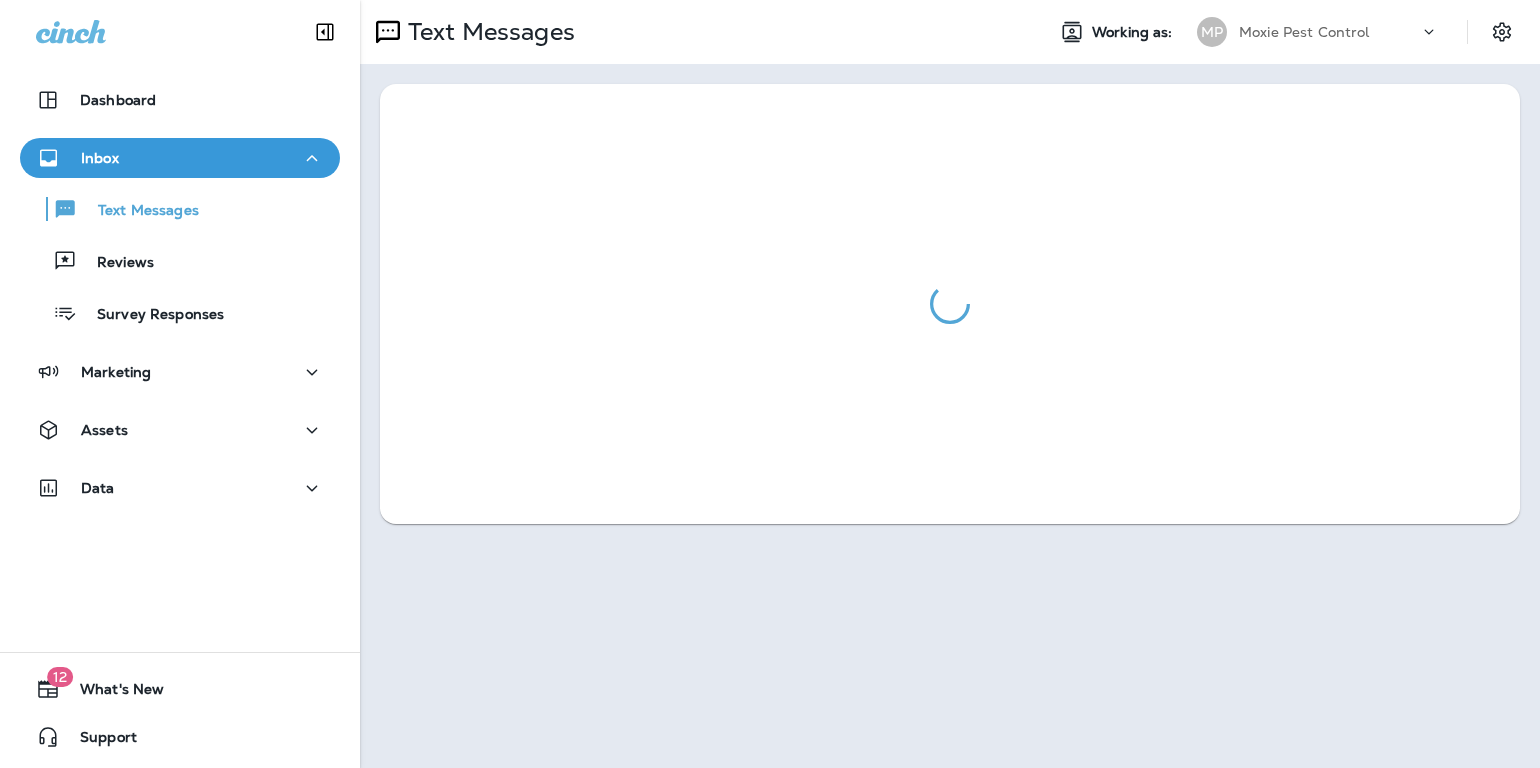 scroll, scrollTop: 0, scrollLeft: 0, axis: both 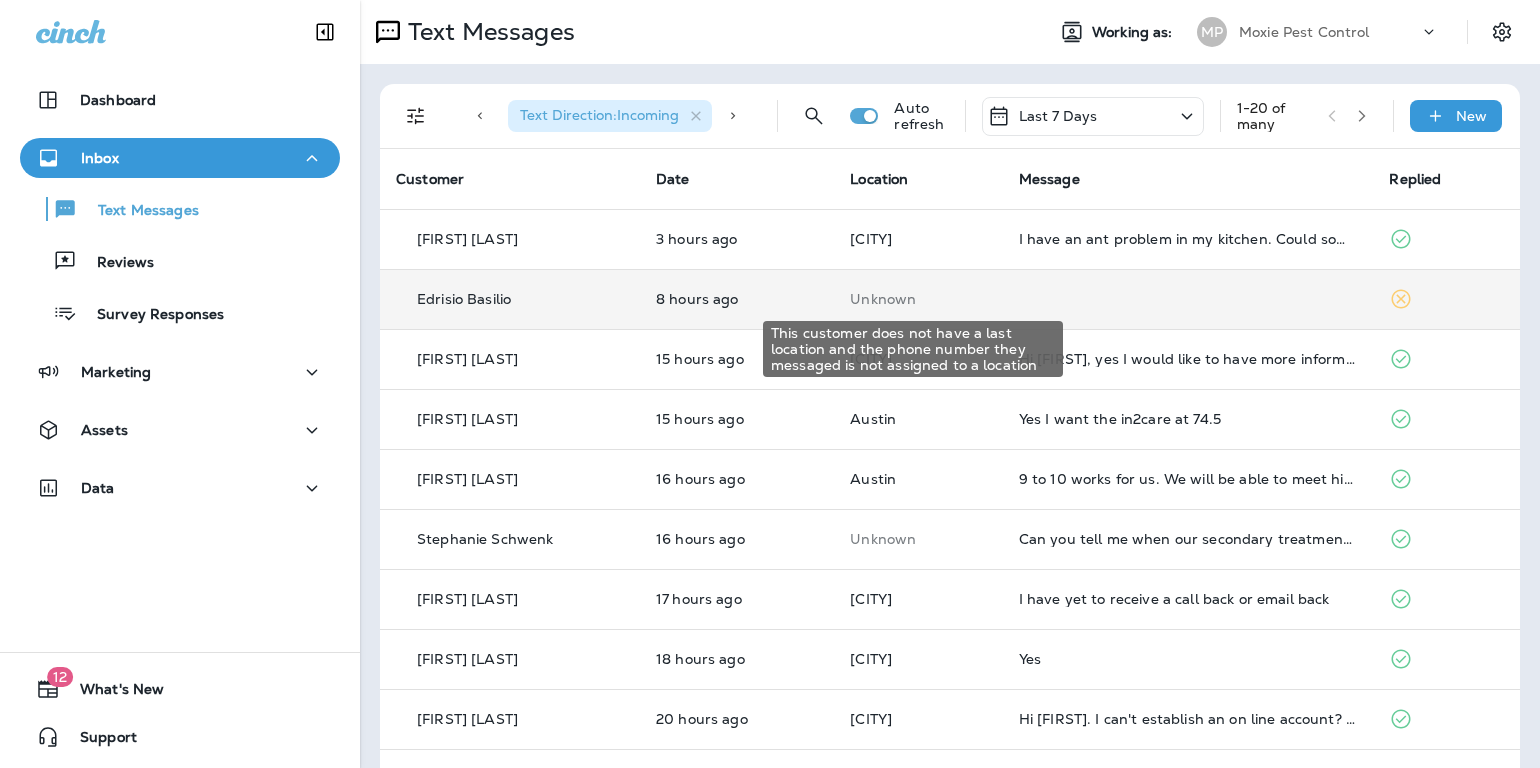 click on "Unknown" at bounding box center [918, 299] 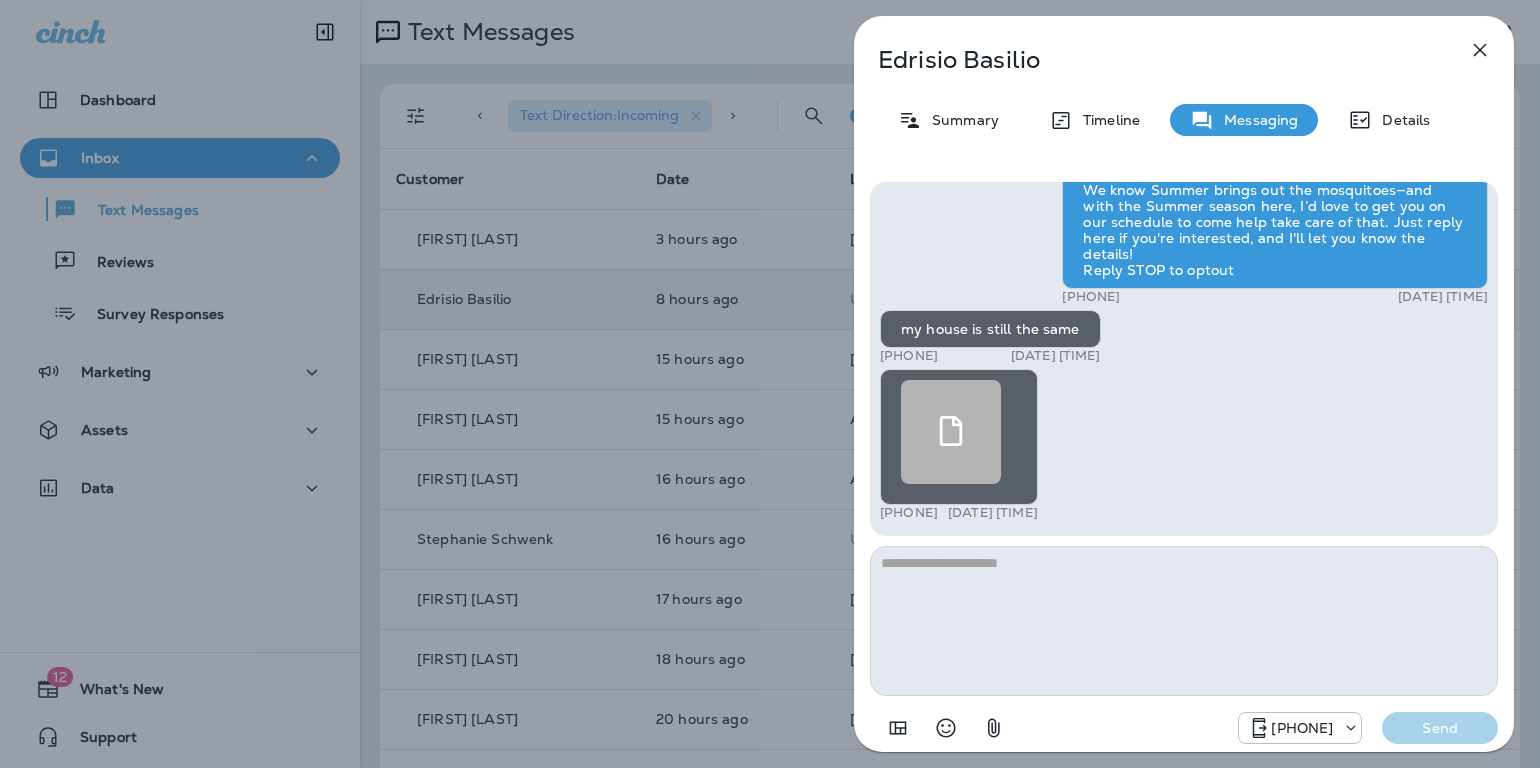click at bounding box center (1480, 50) 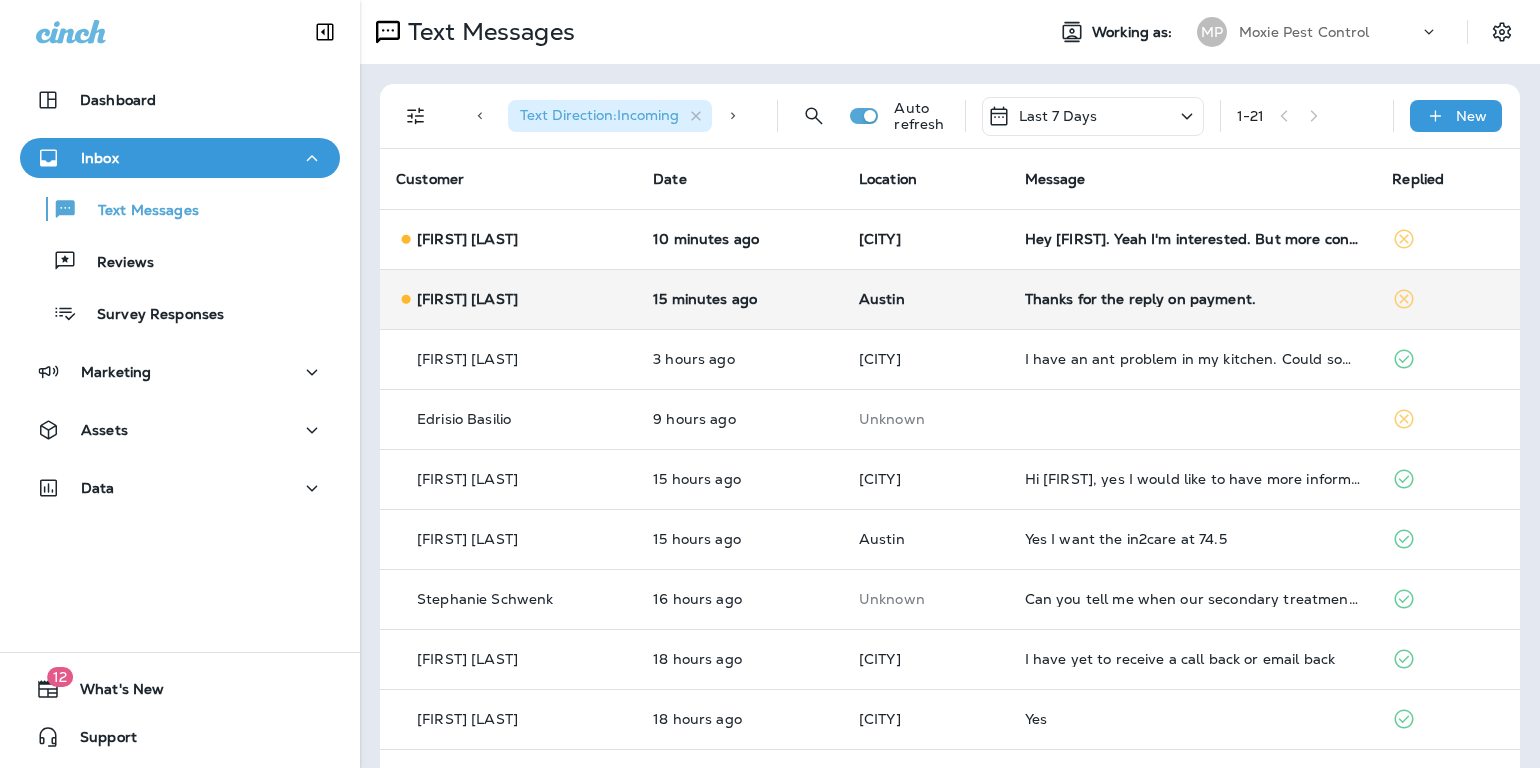 click on "Thanks for the reply on payment." at bounding box center (1193, 299) 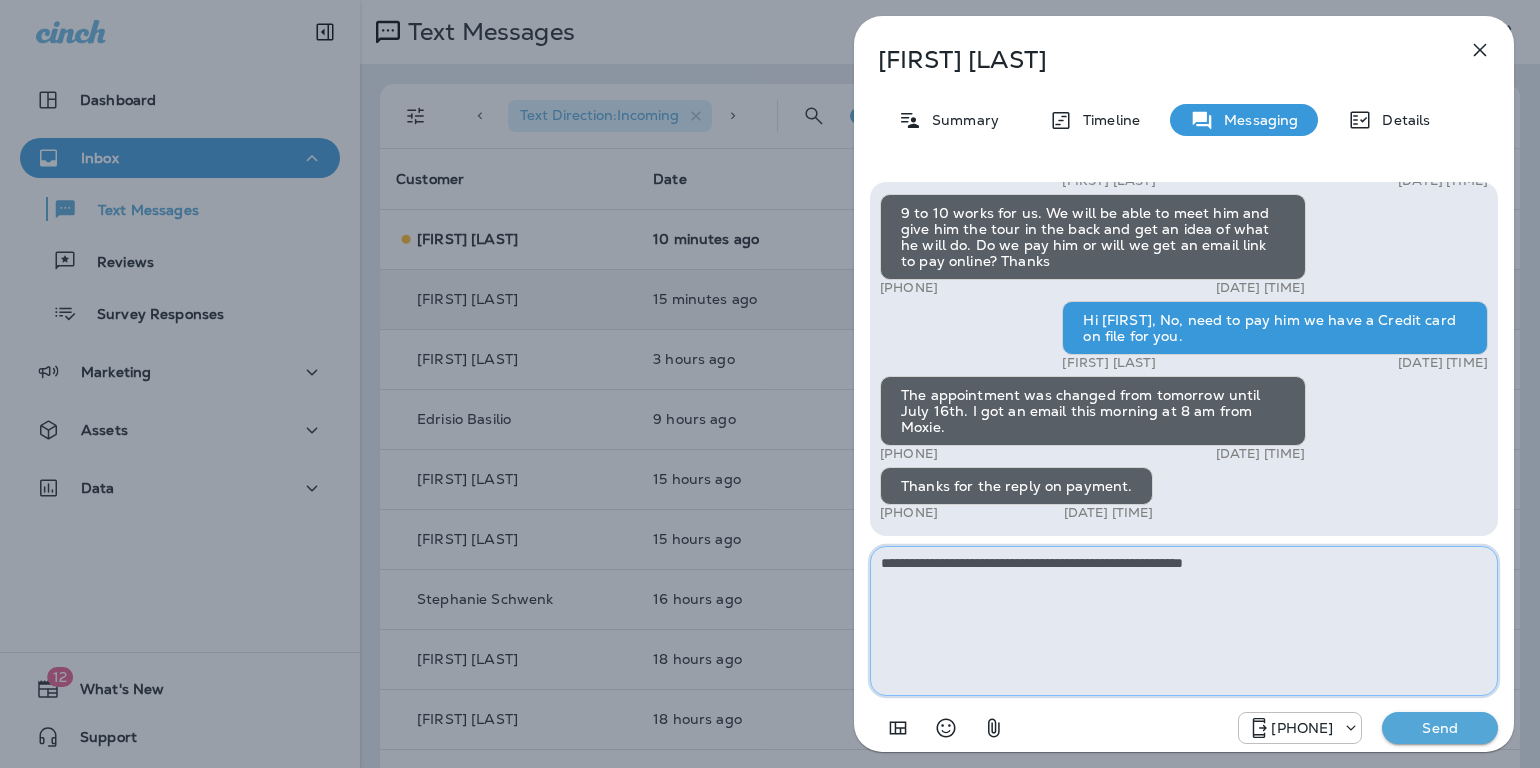 type on "**********" 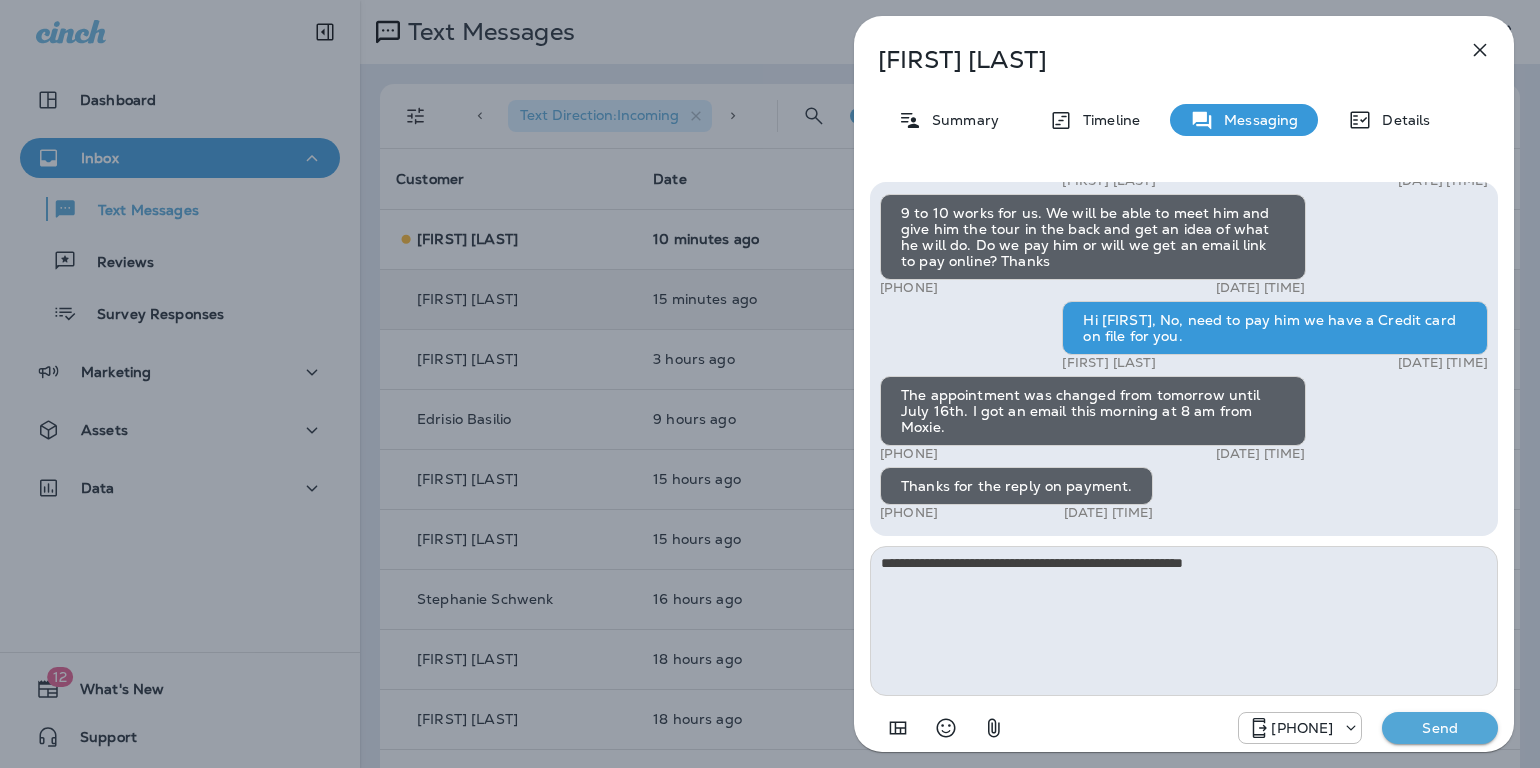 click on "Send" at bounding box center [1440, 728] 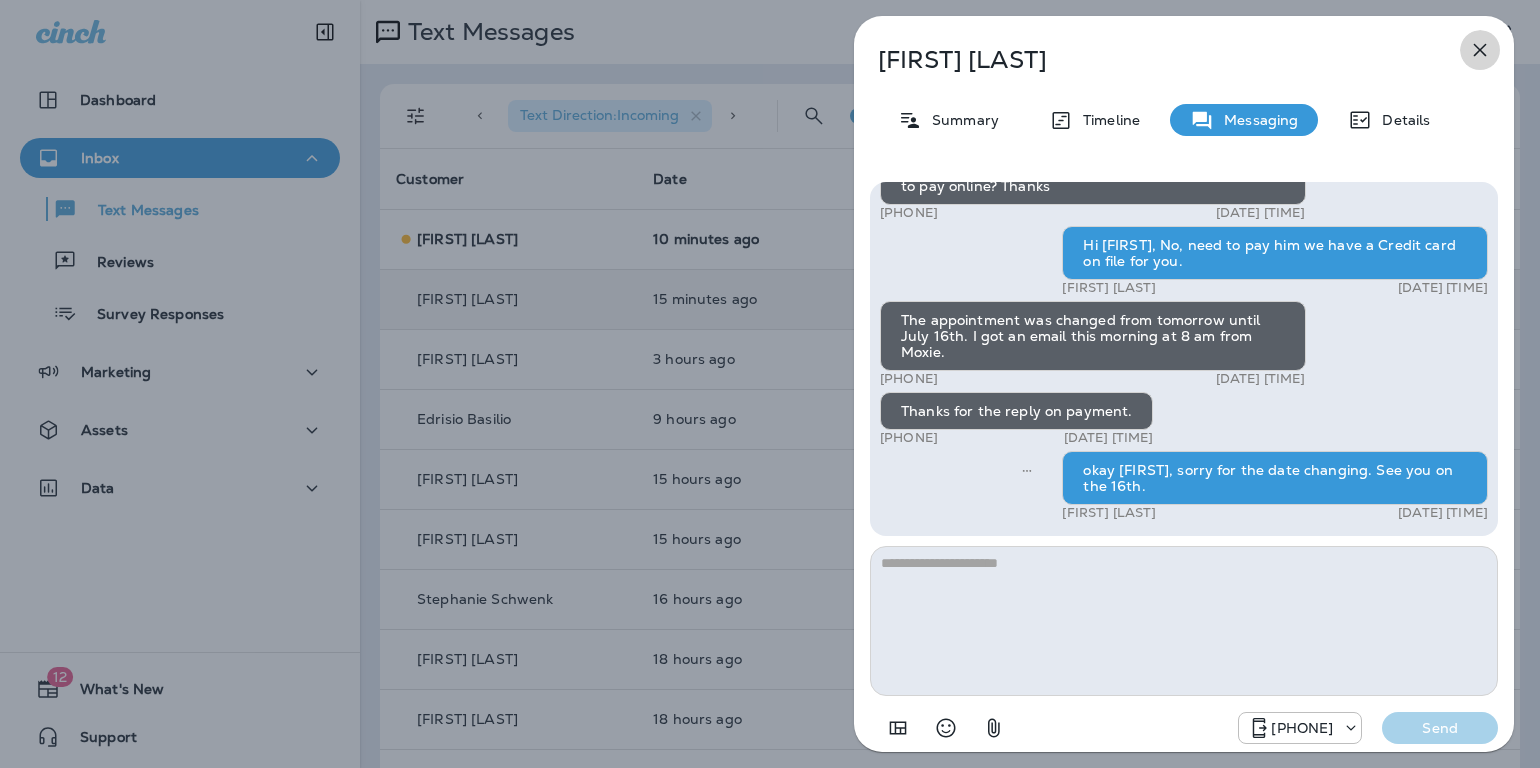 click at bounding box center (1480, 50) 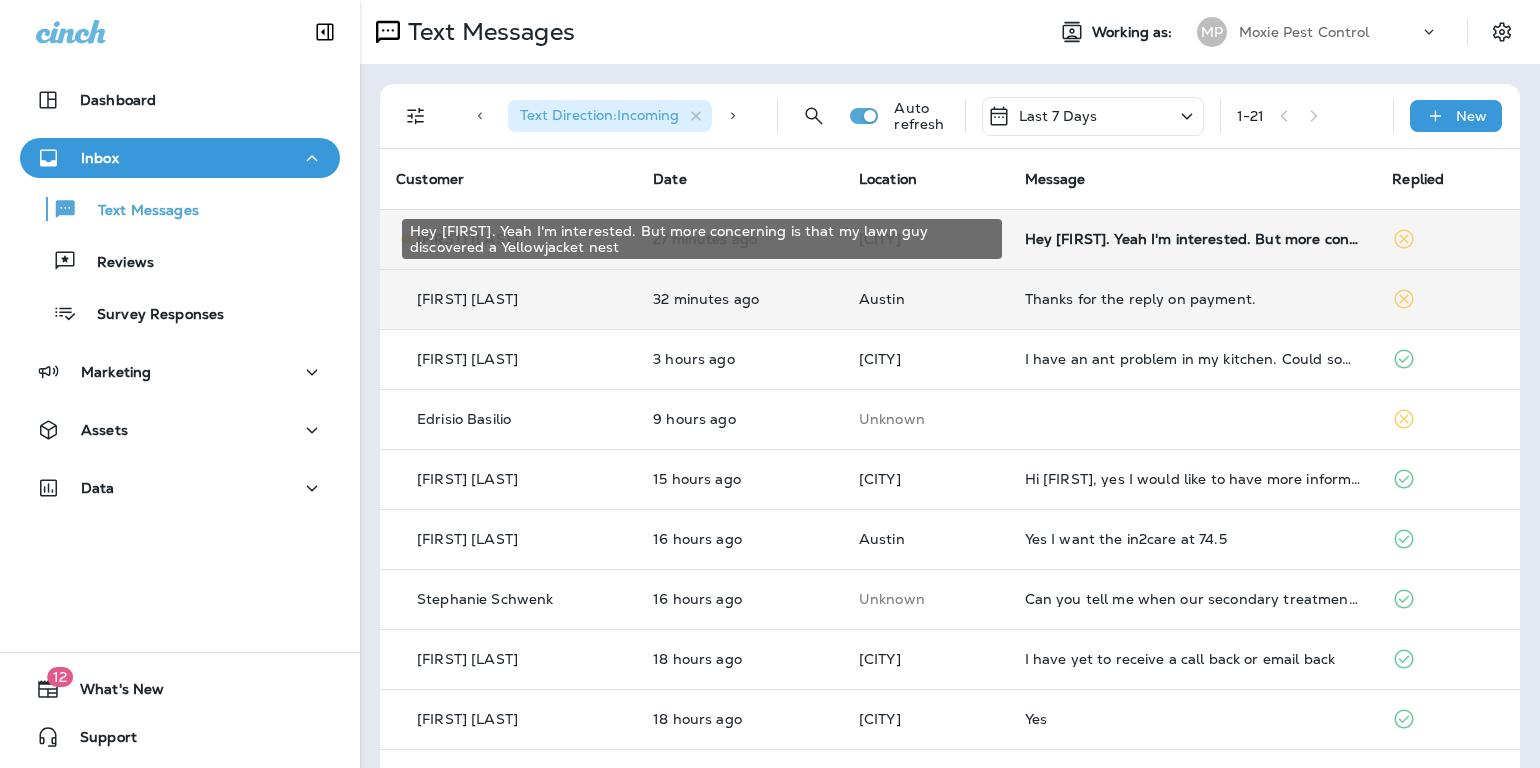 click on "Hey Cameron. Yeah I'm interested. But more concerning is that my lawn guy discovered a Yellowjacket nest" at bounding box center [1193, 239] 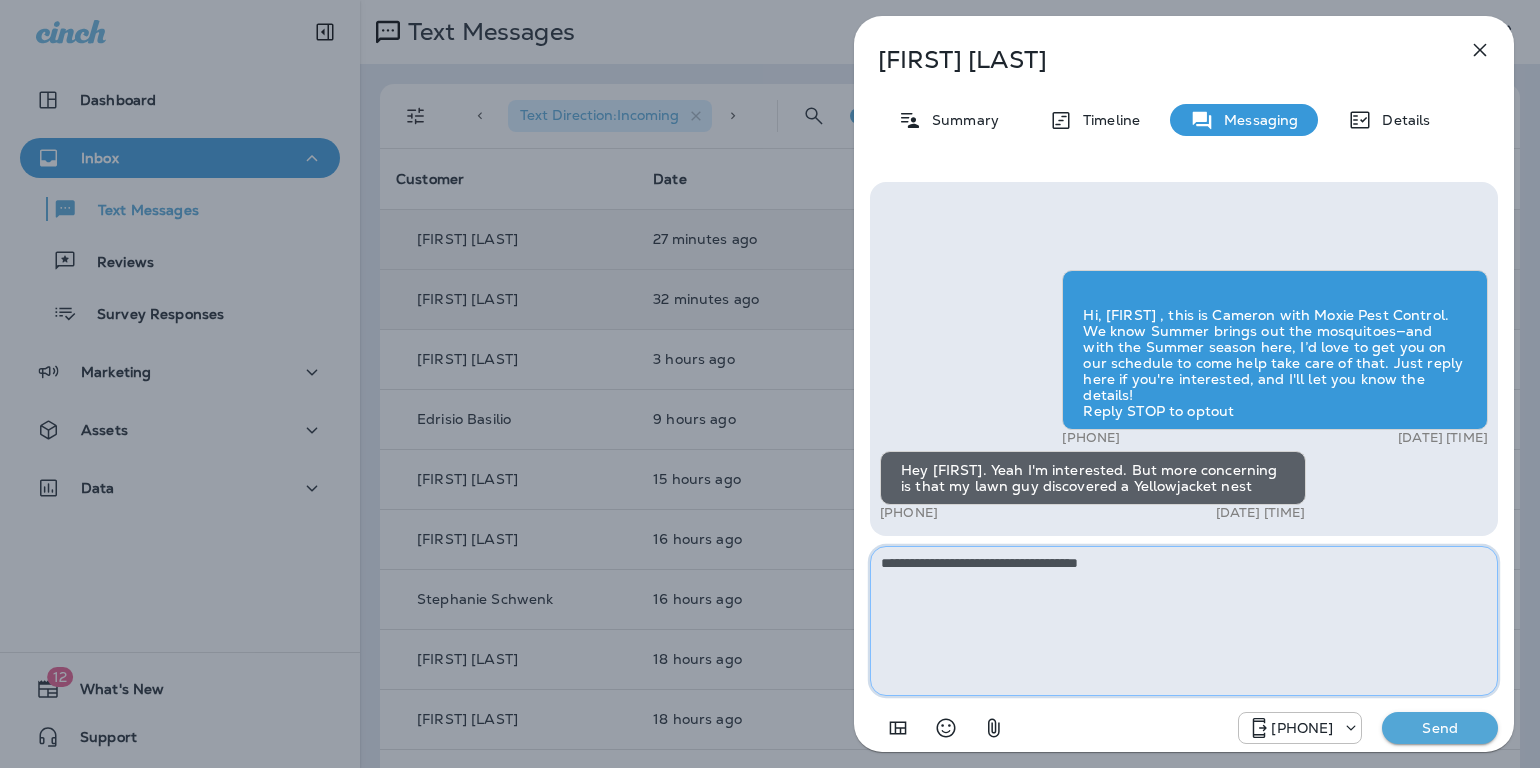 paste on "**********" 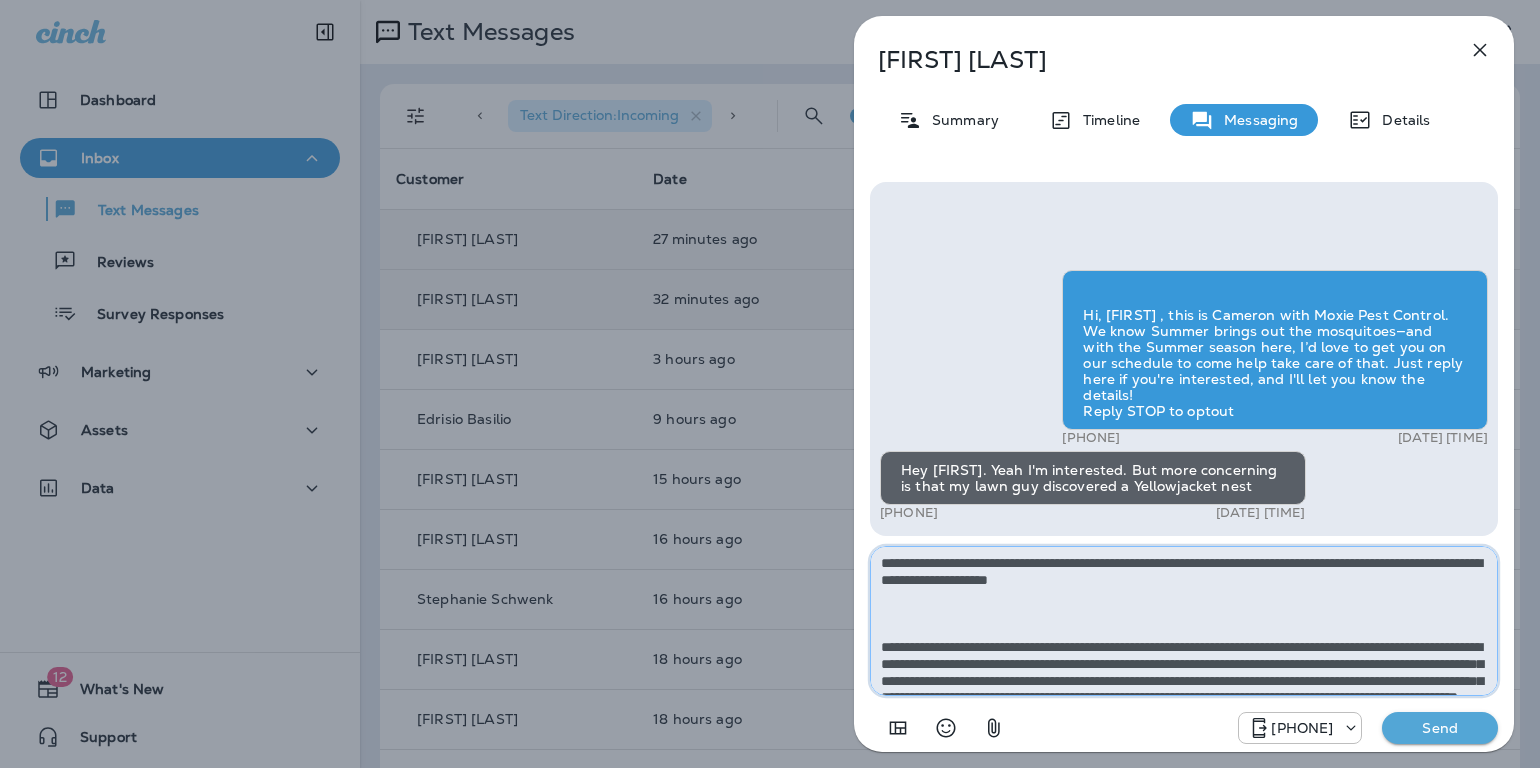 scroll, scrollTop: 280, scrollLeft: 0, axis: vertical 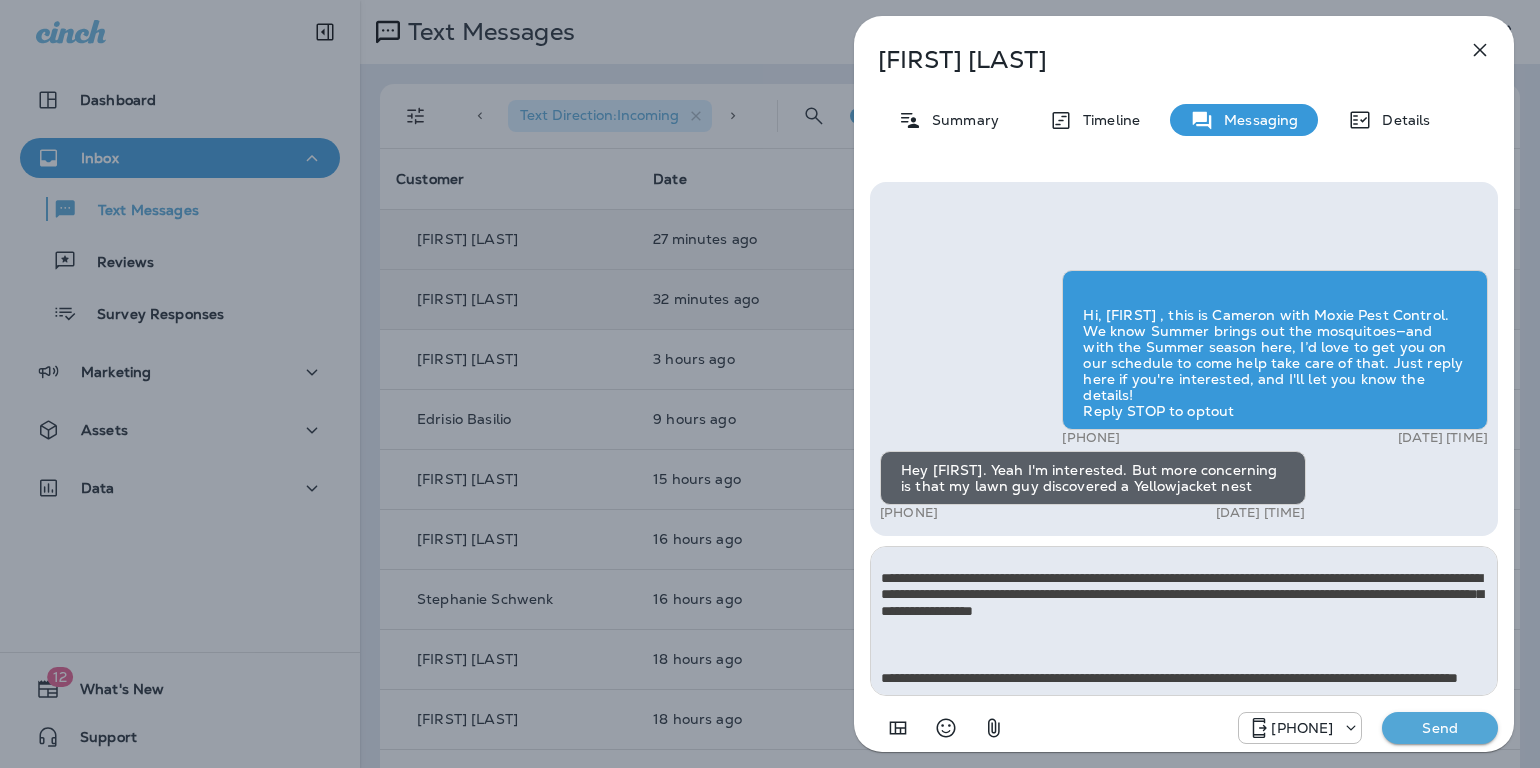 click on "Send" at bounding box center [1440, 728] 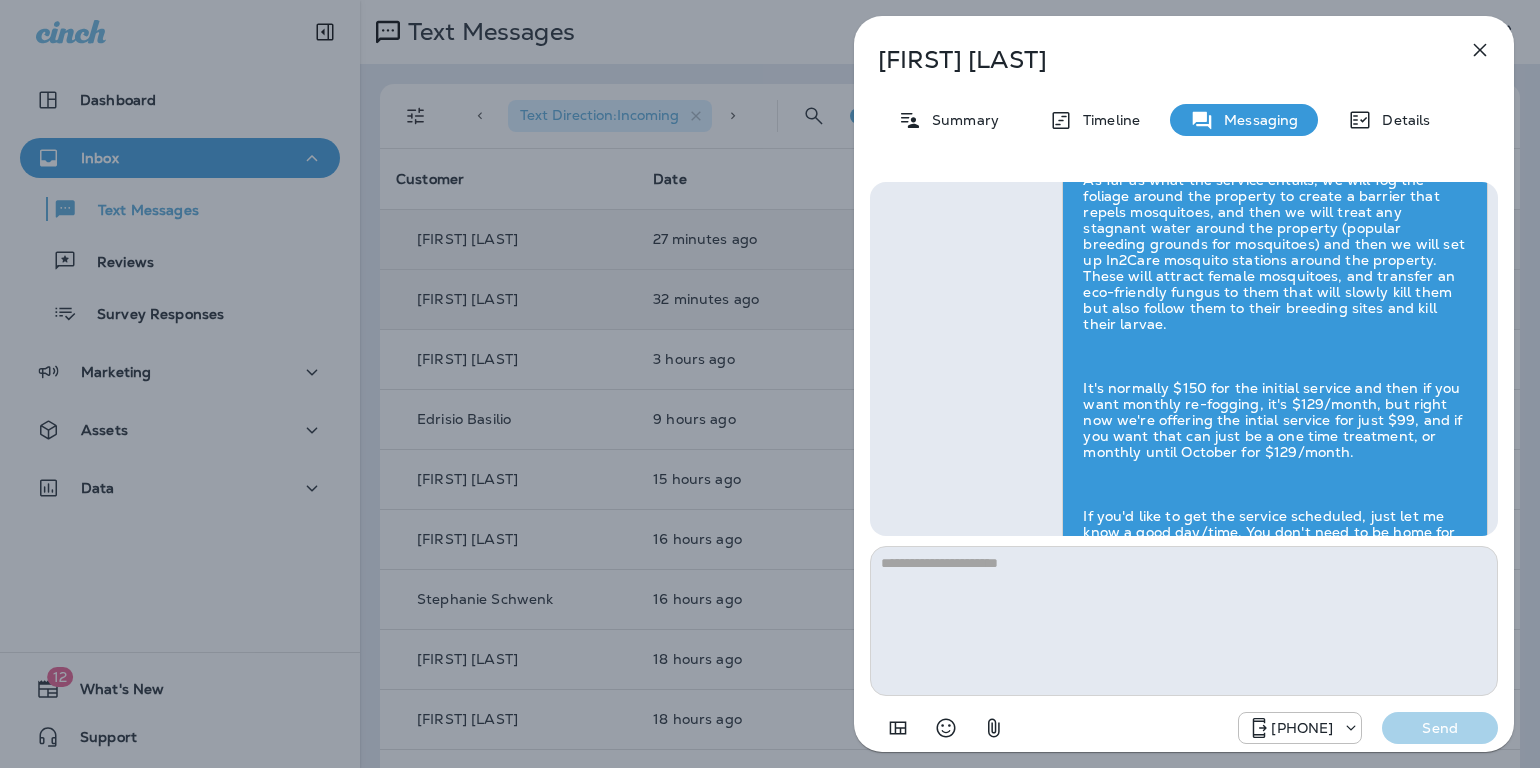 scroll, scrollTop: 0, scrollLeft: 0, axis: both 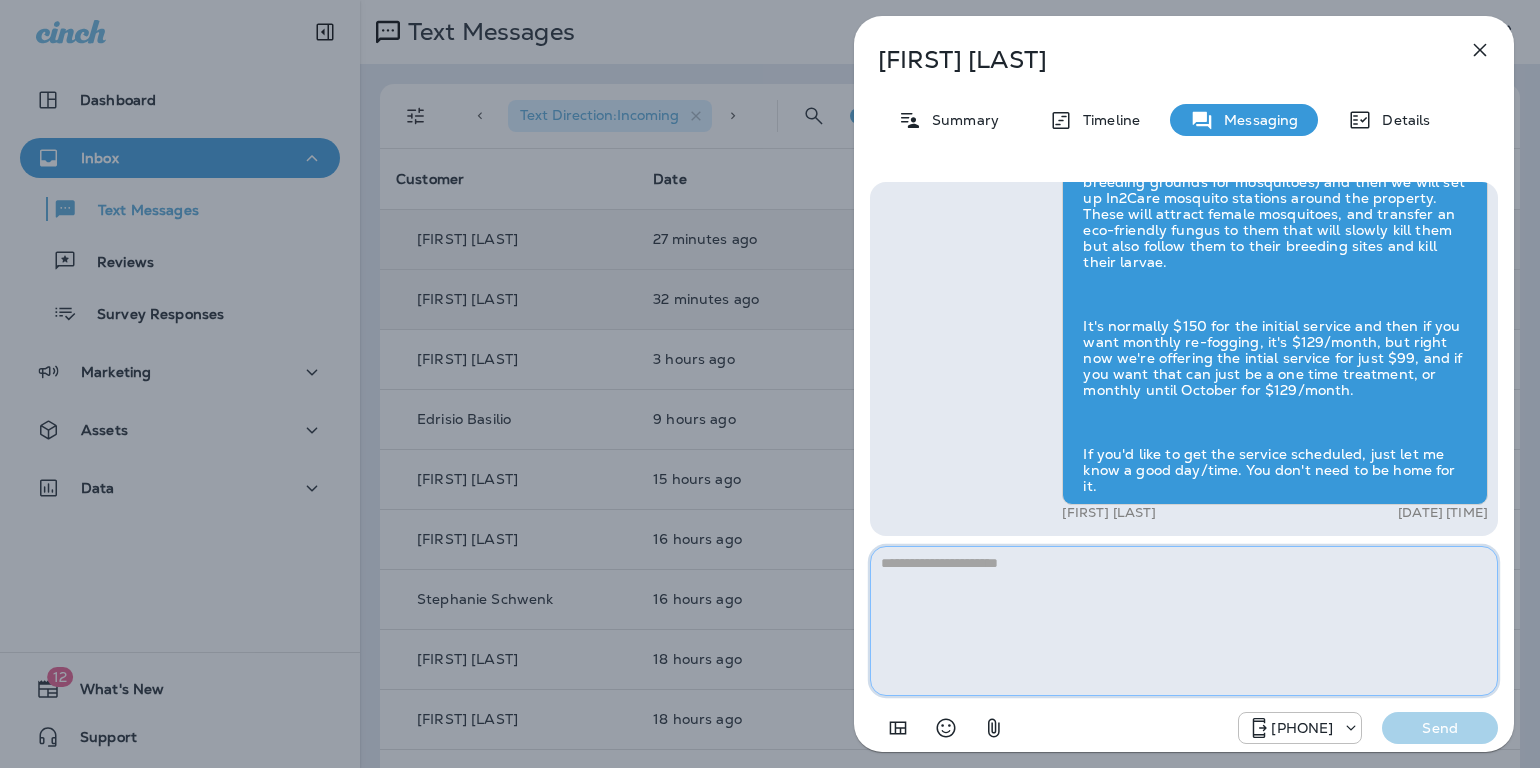 click at bounding box center [1184, 621] 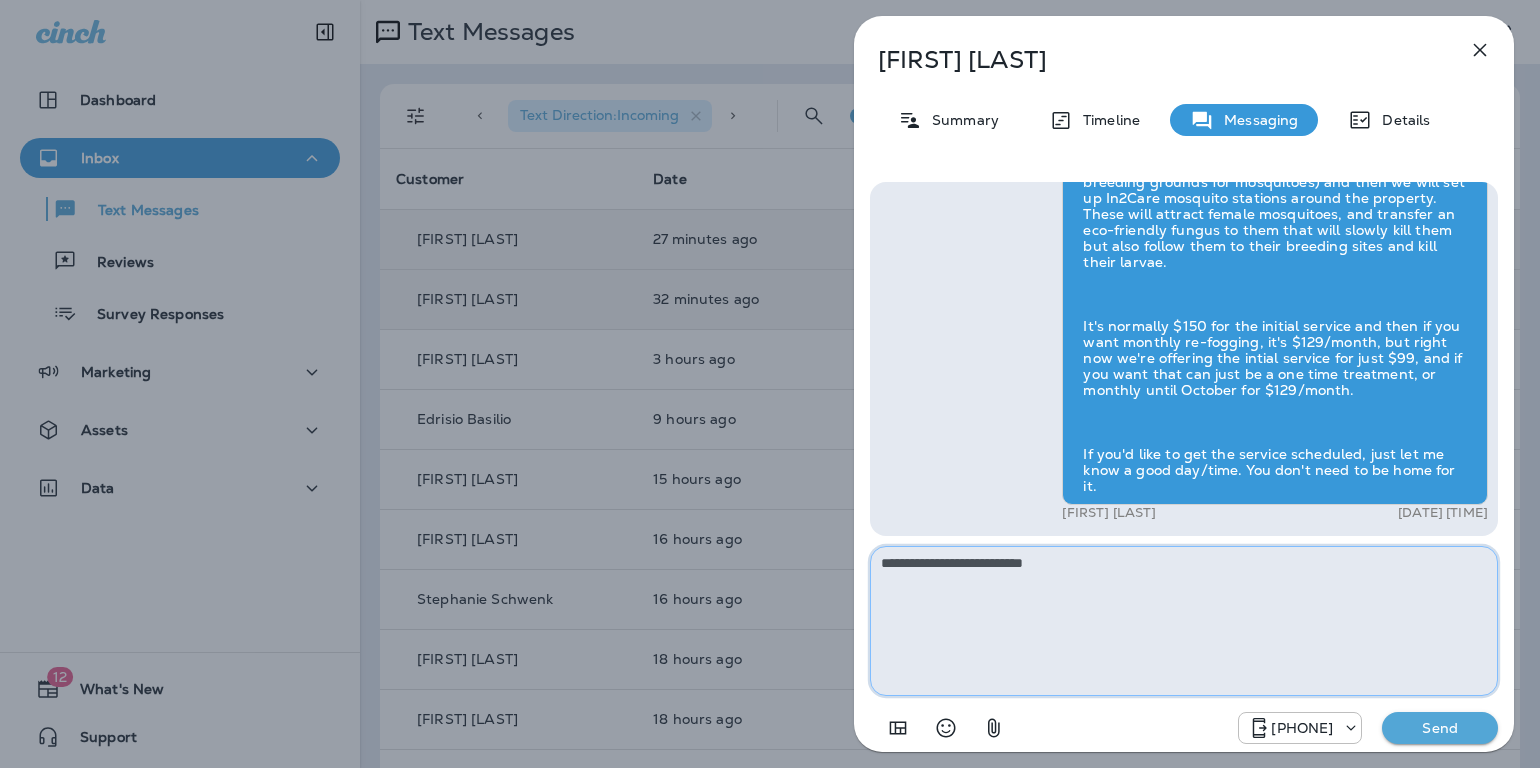 paste on "**********" 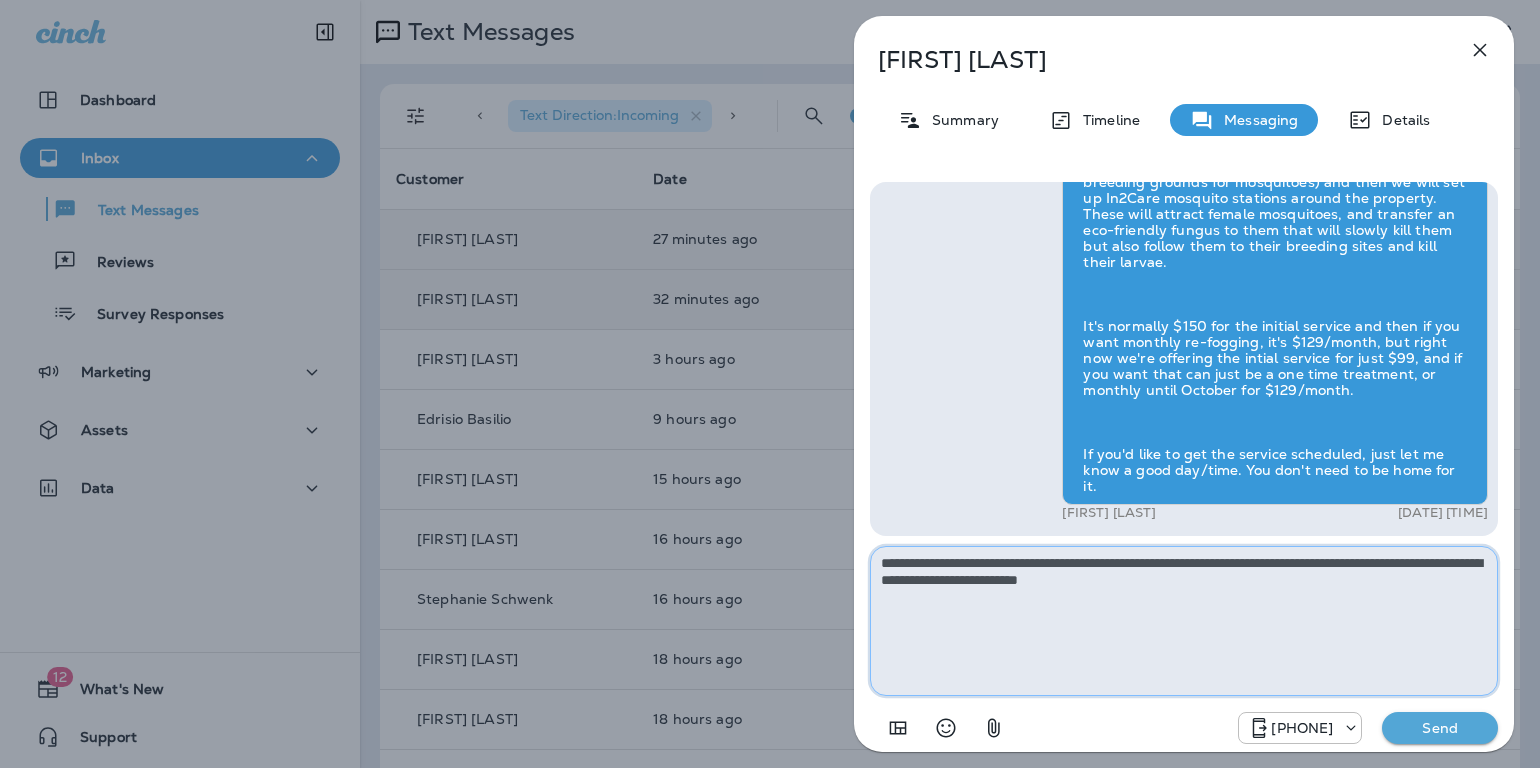 click on "**********" at bounding box center [1184, 621] 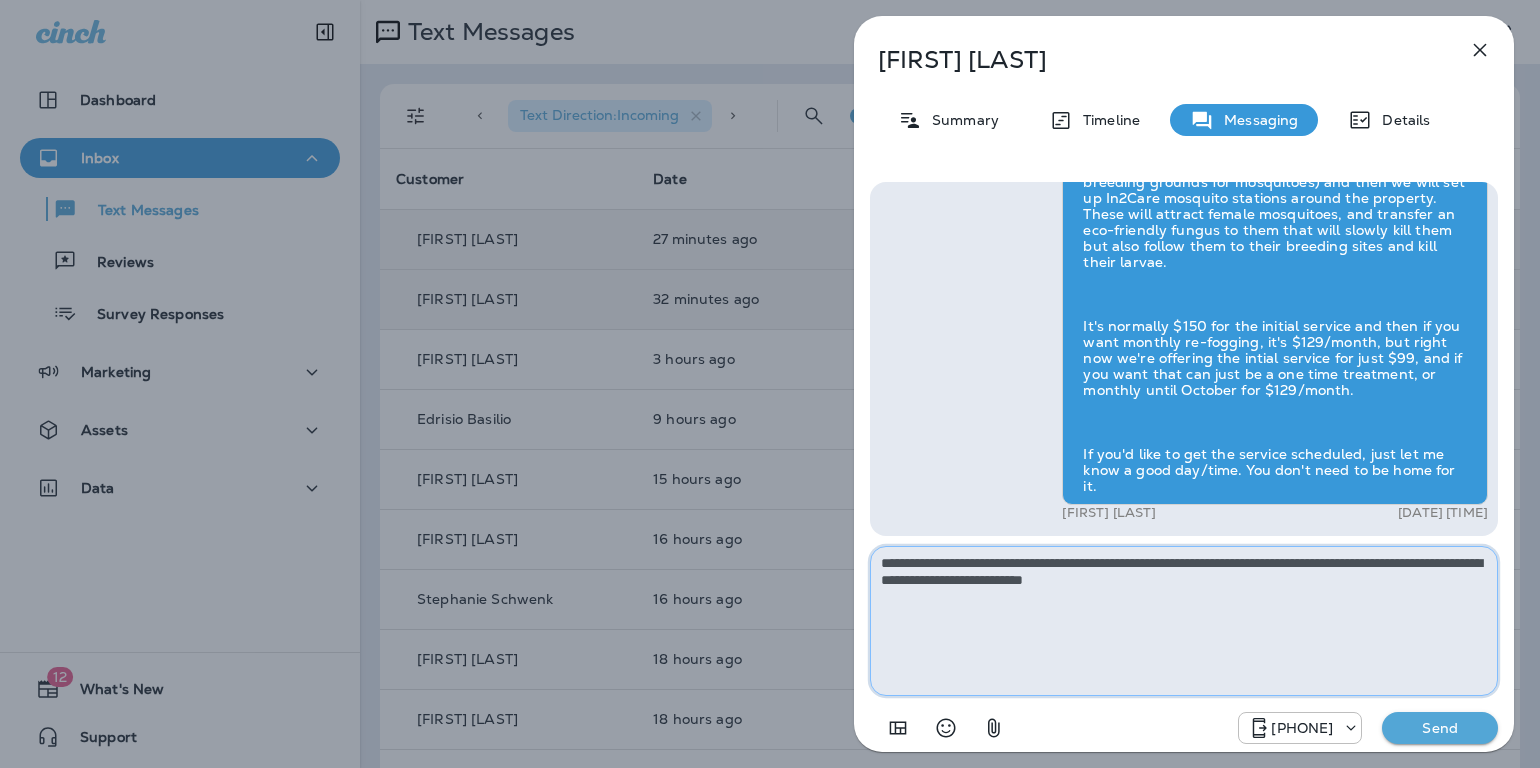 type on "**********" 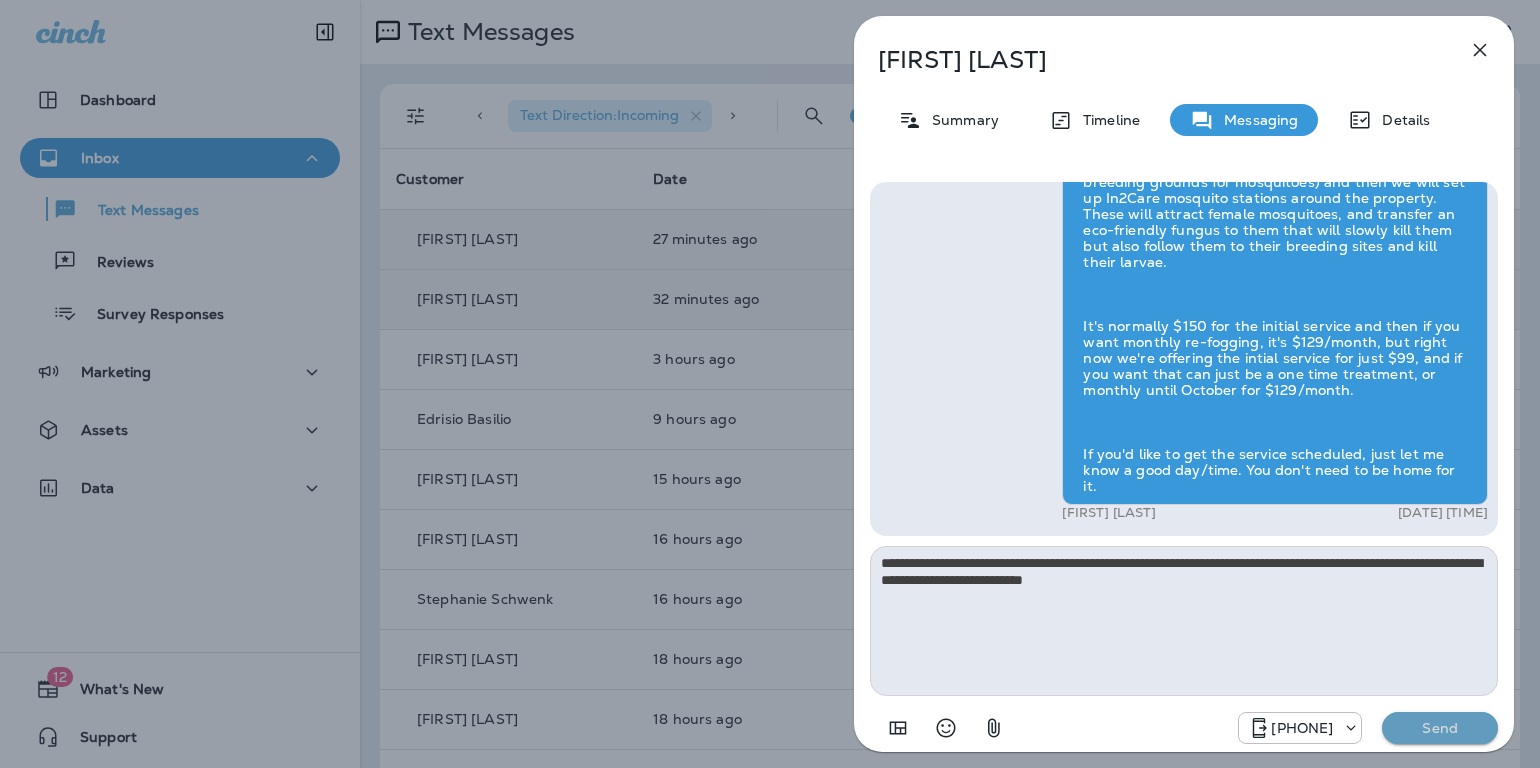 click on "Send" at bounding box center (1440, 728) 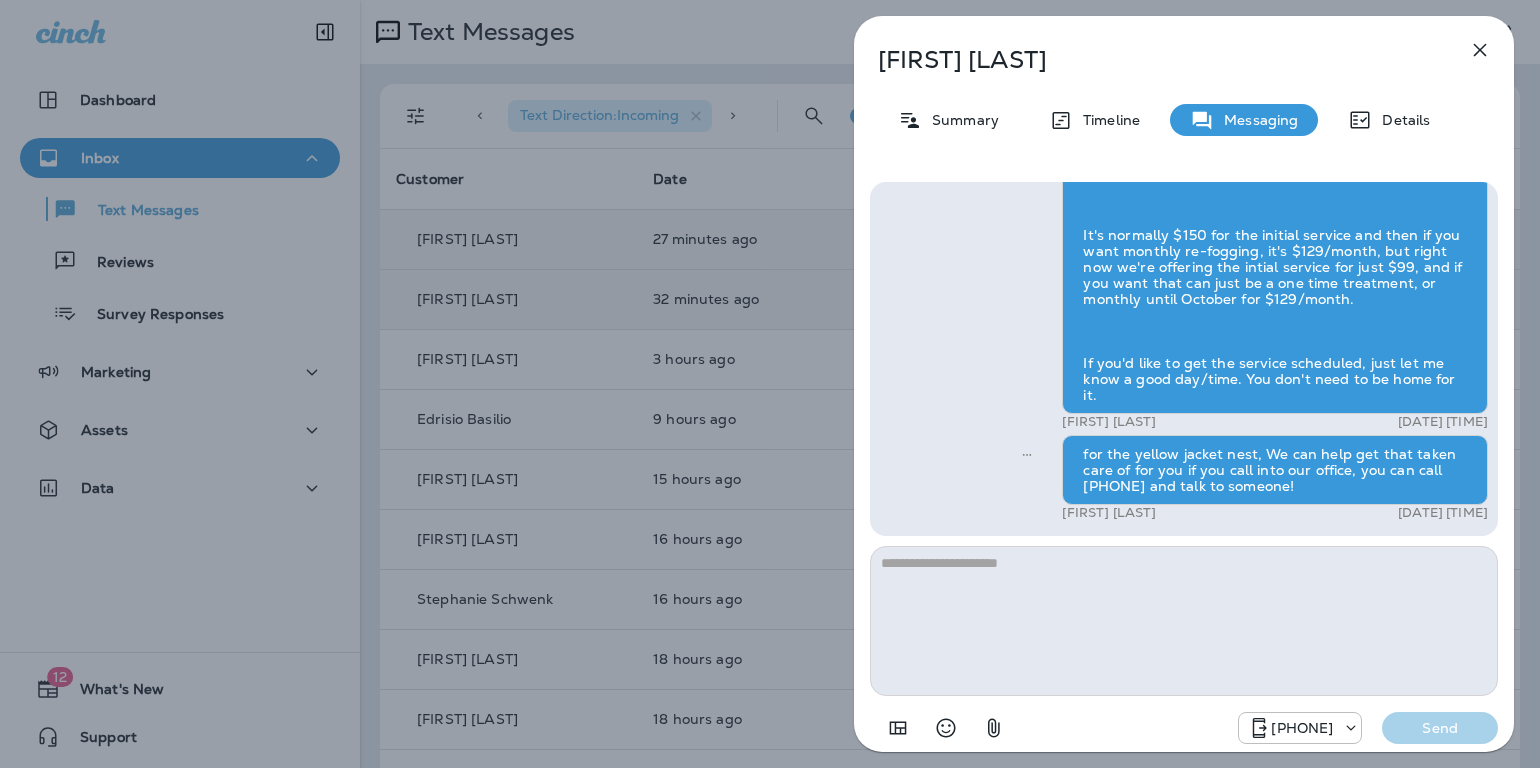 click at bounding box center (1480, 50) 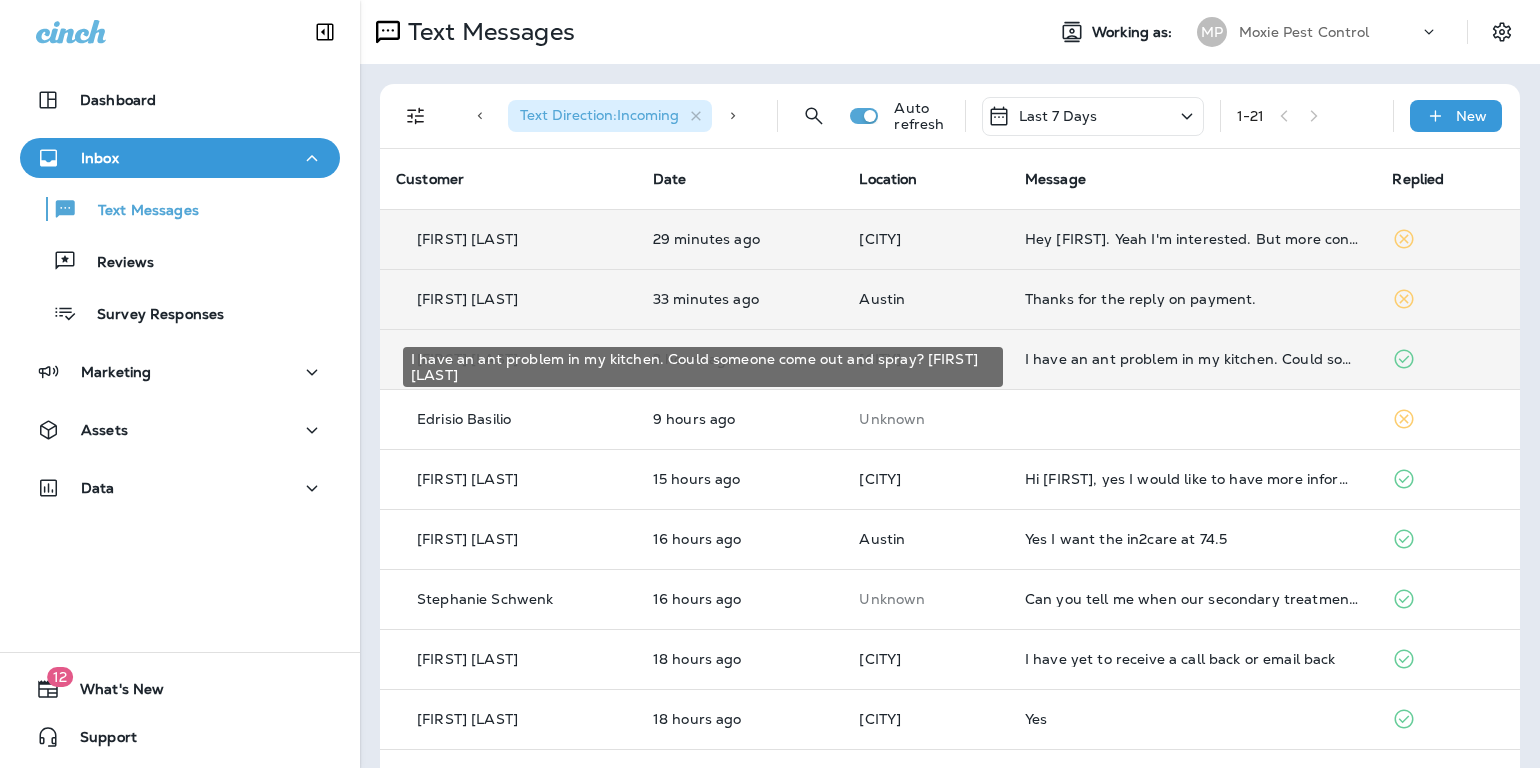 click on "I have an ant problem in my kitchen. Could someone come out and spray? [FIRST] [LAST]" at bounding box center (1193, 359) 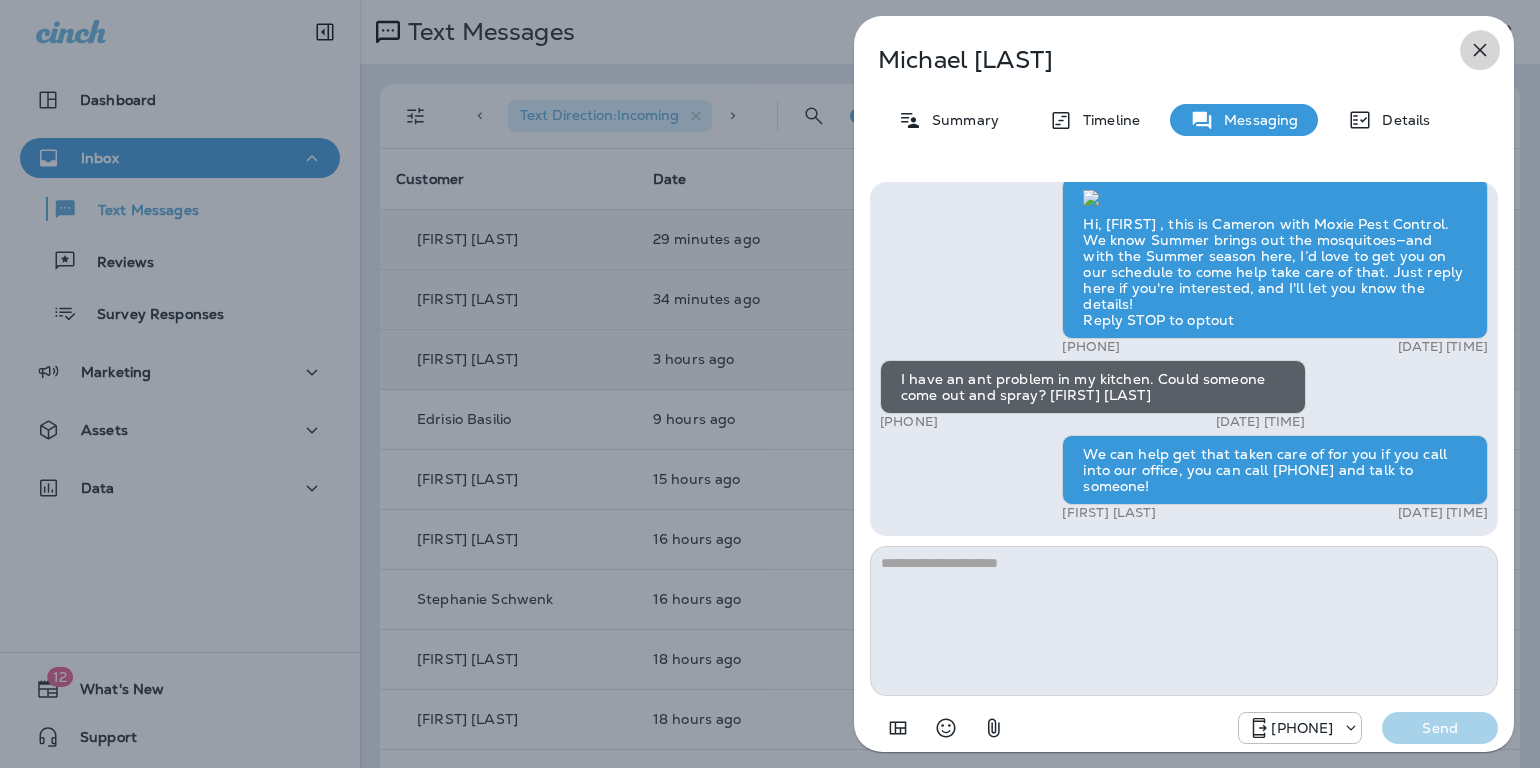 click at bounding box center (1480, 50) 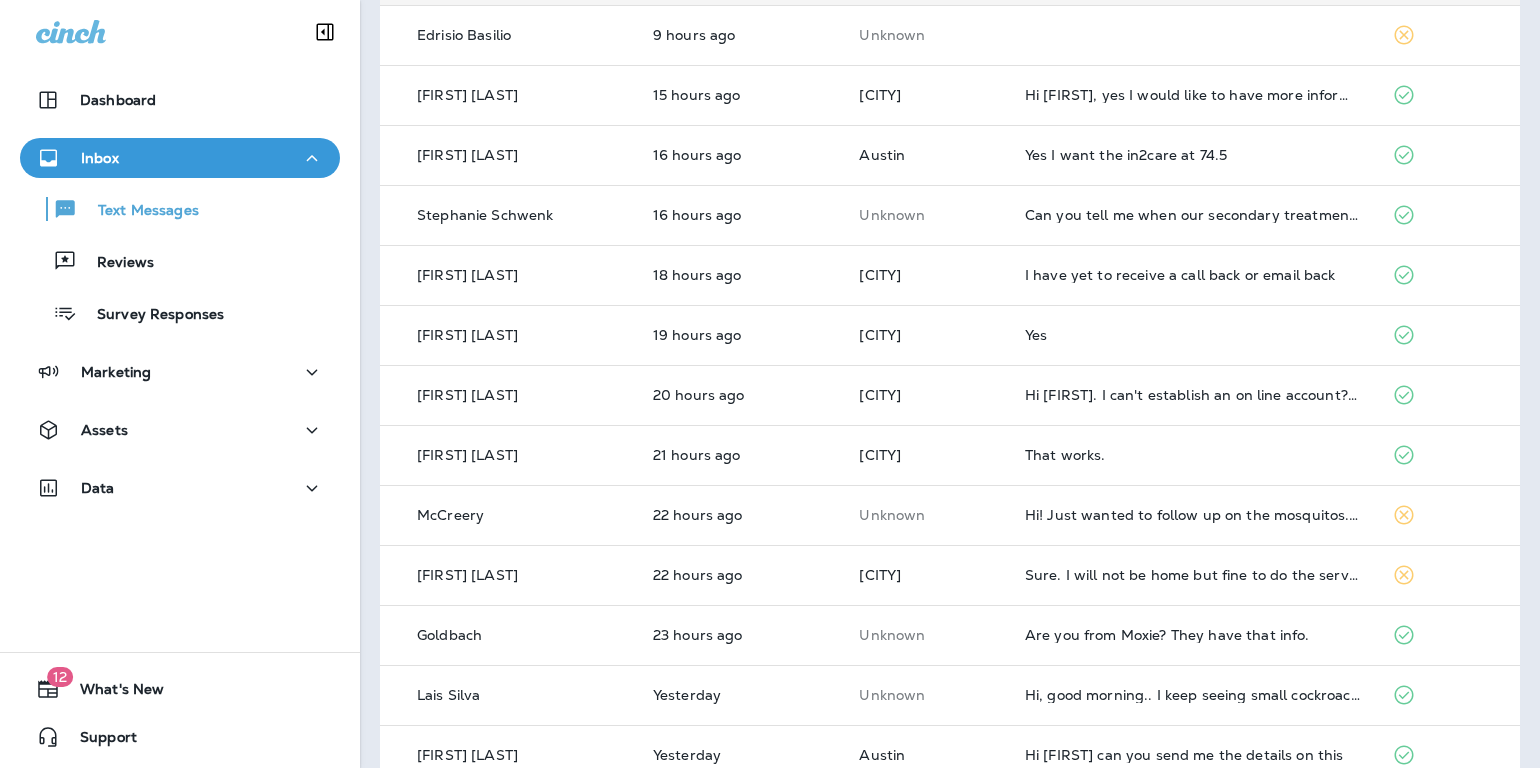 scroll, scrollTop: 0, scrollLeft: 0, axis: both 